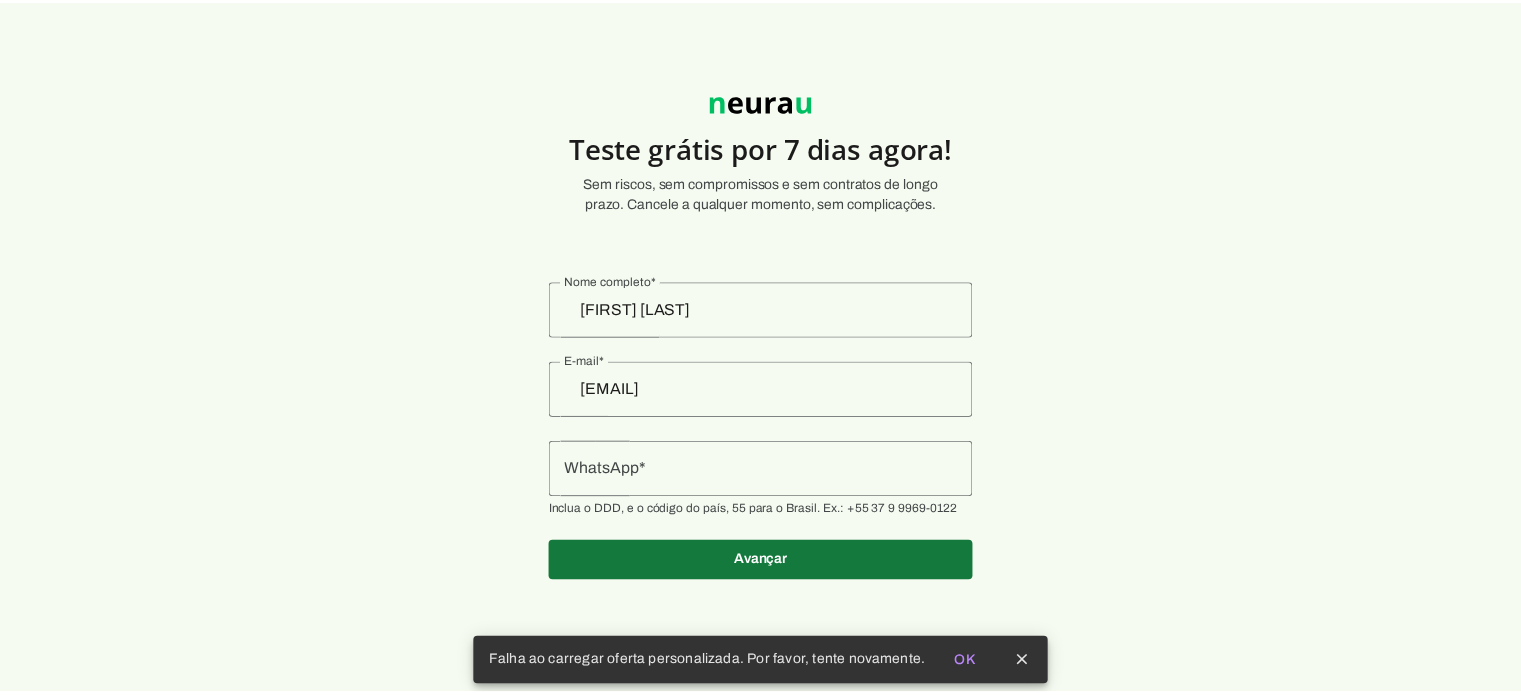scroll, scrollTop: 0, scrollLeft: 0, axis: both 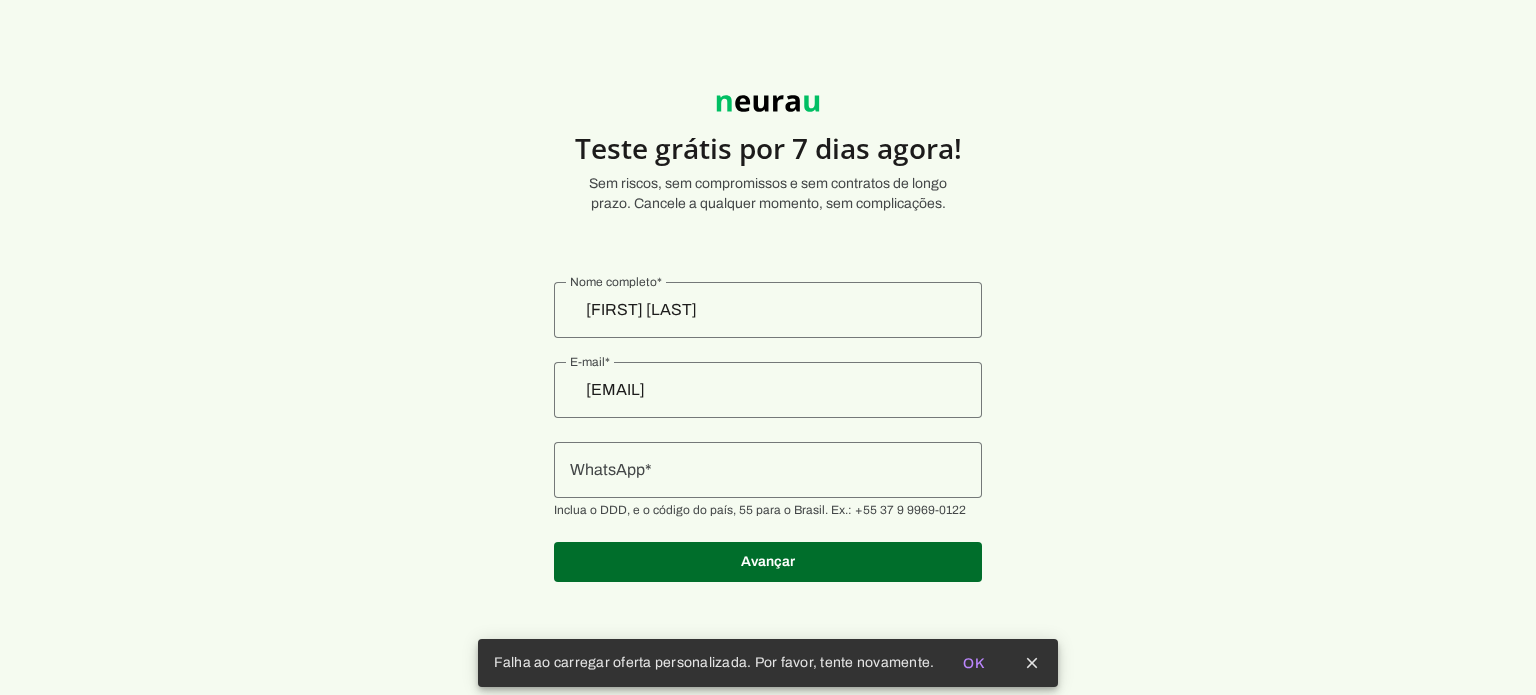 click at bounding box center (768, 470) 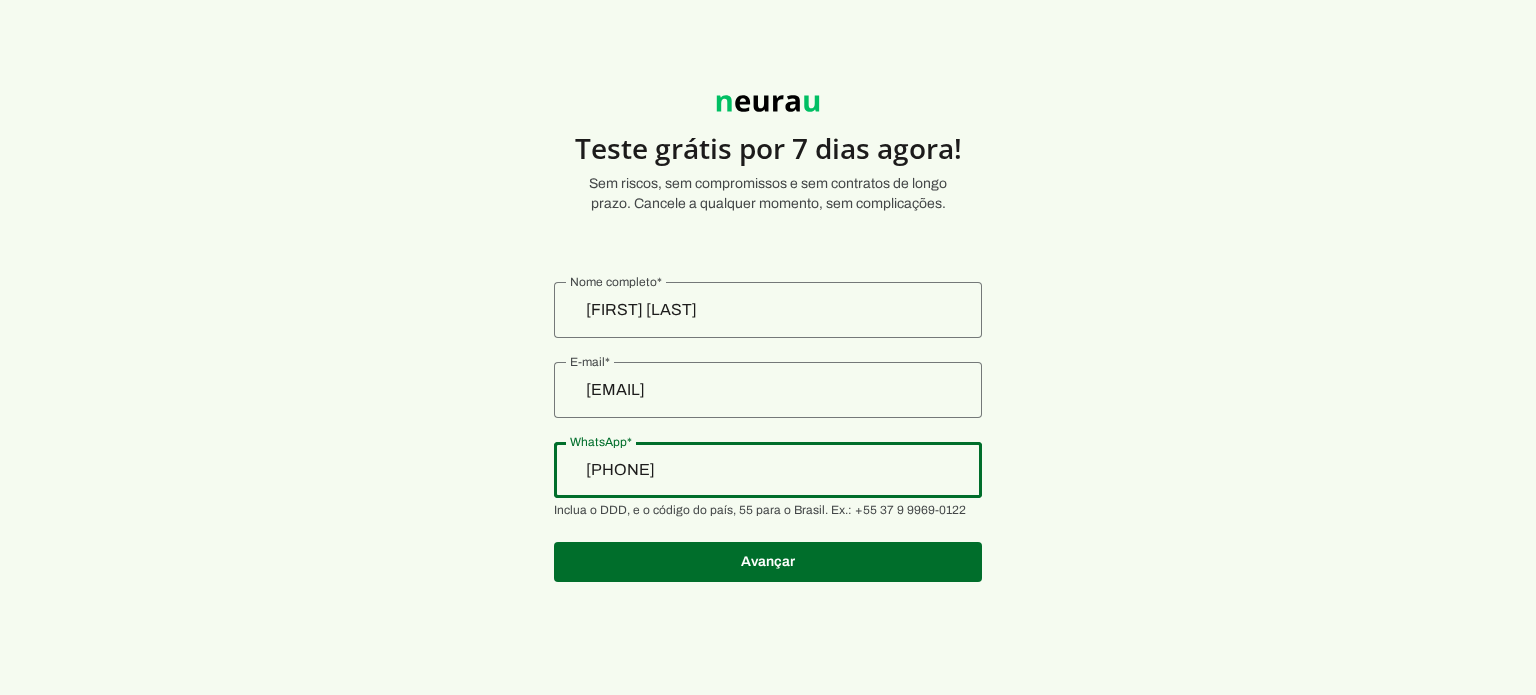 type on "+5__-___-____" 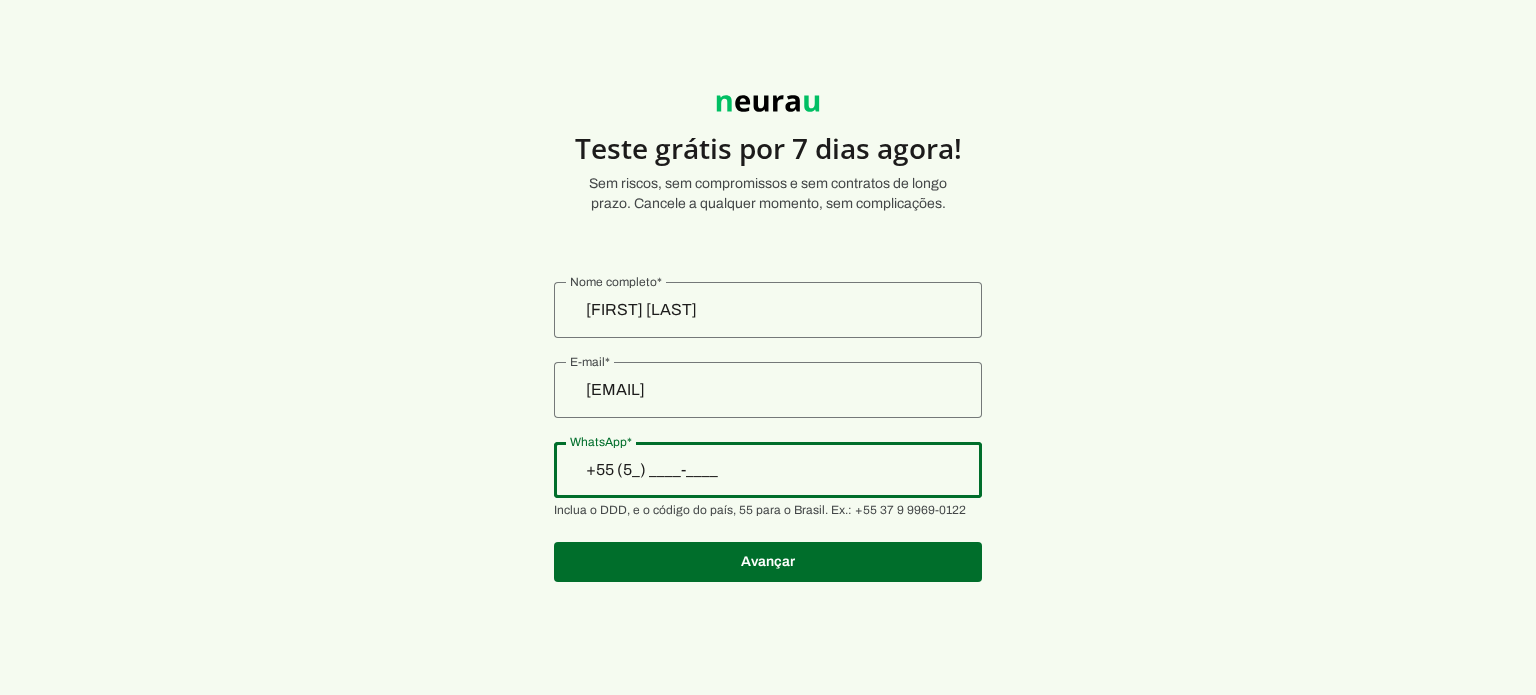 type on "+55 (54) ____-____" 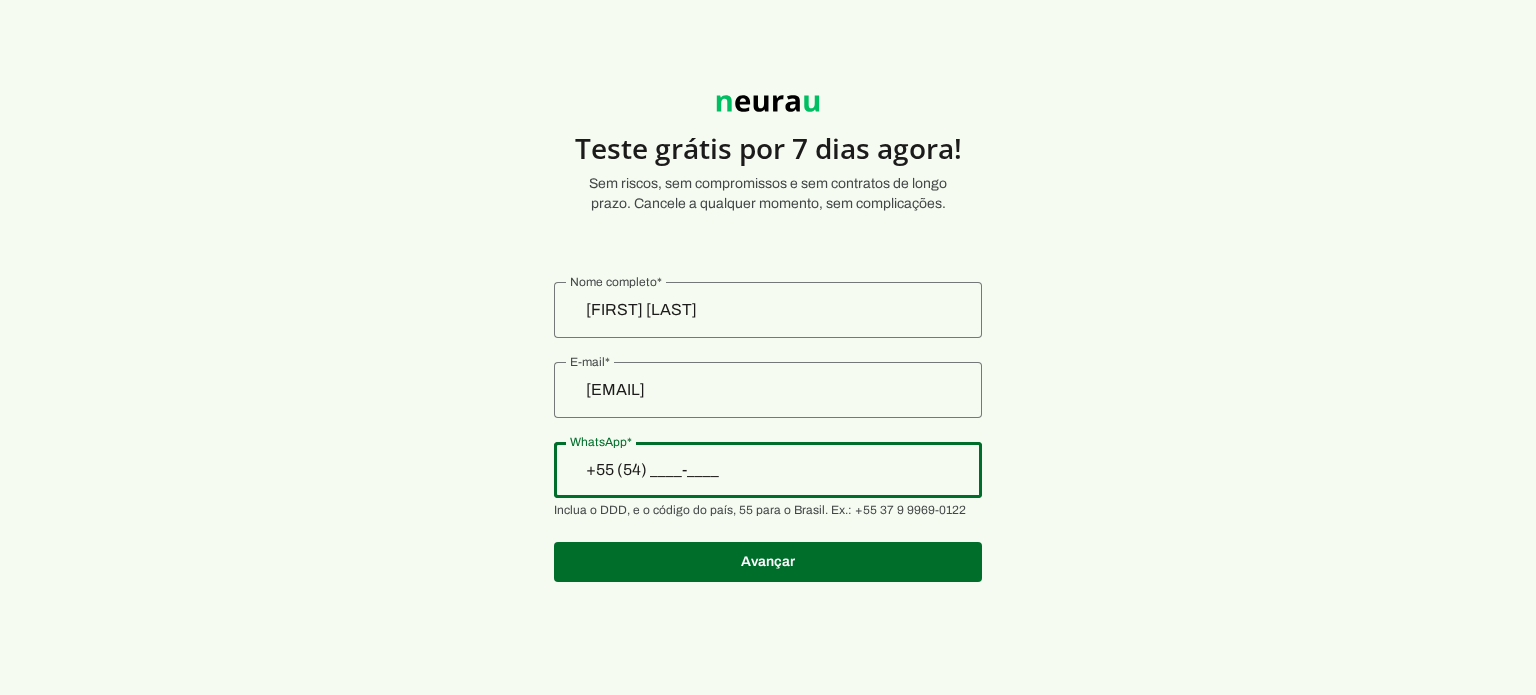 type on "+55 (54) ____-____" 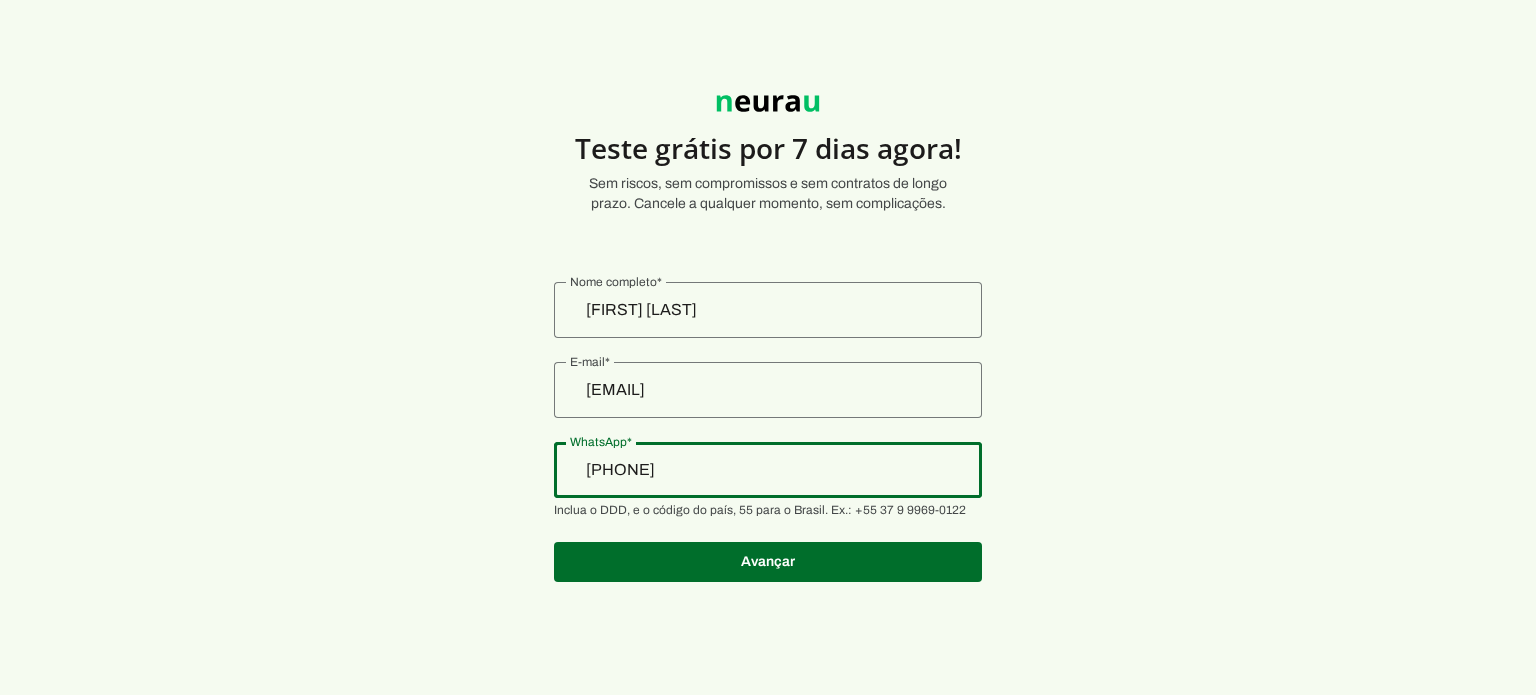 type on "+55 (54) 5481-3934" 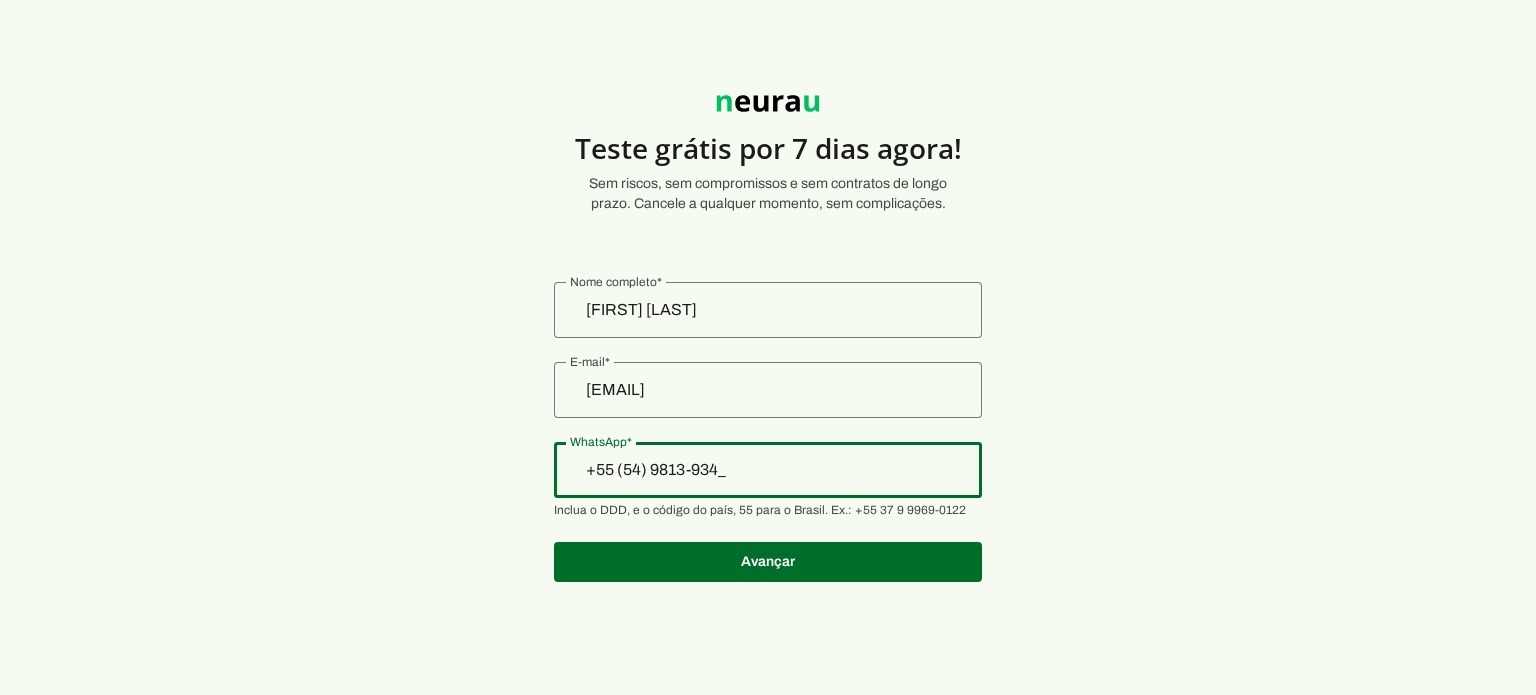 type on "+55 (54) 9813-934_" 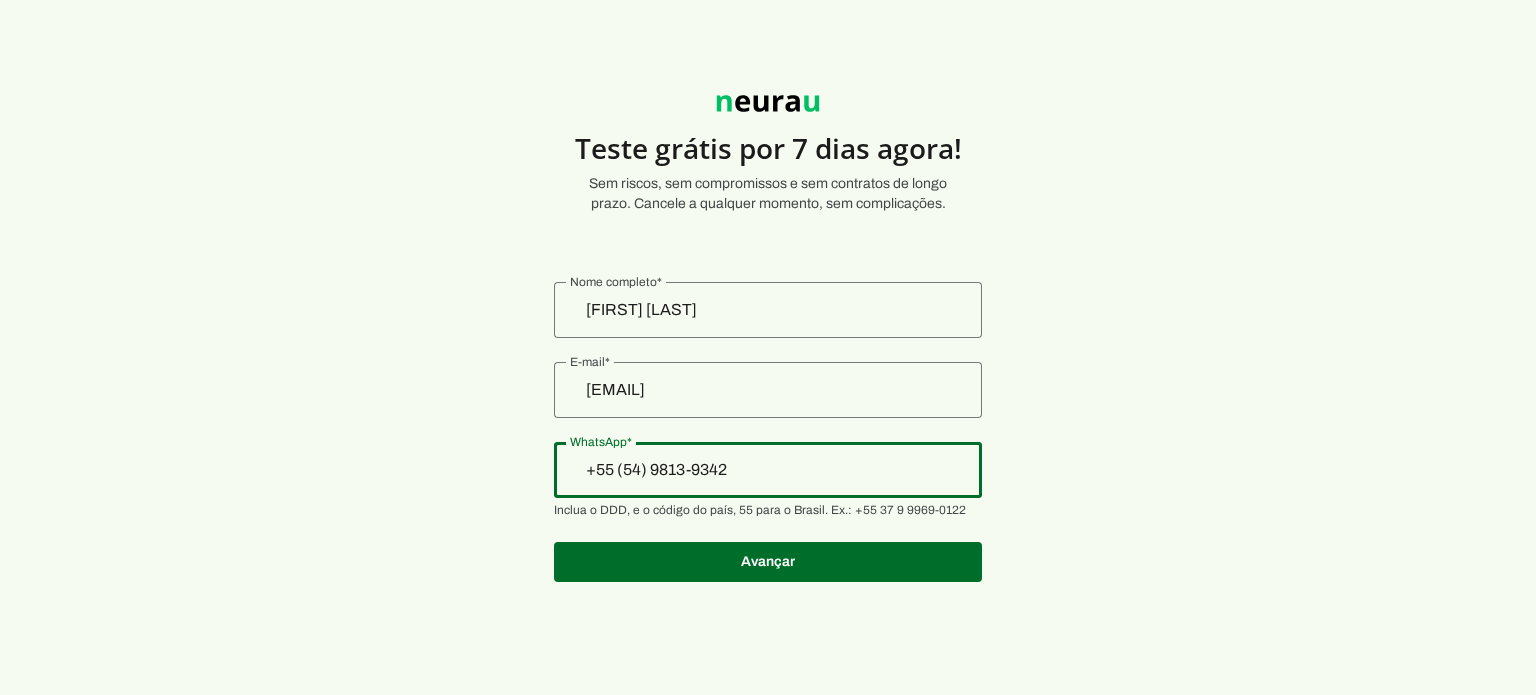 type on "+55 (54) 9 8139-3426" 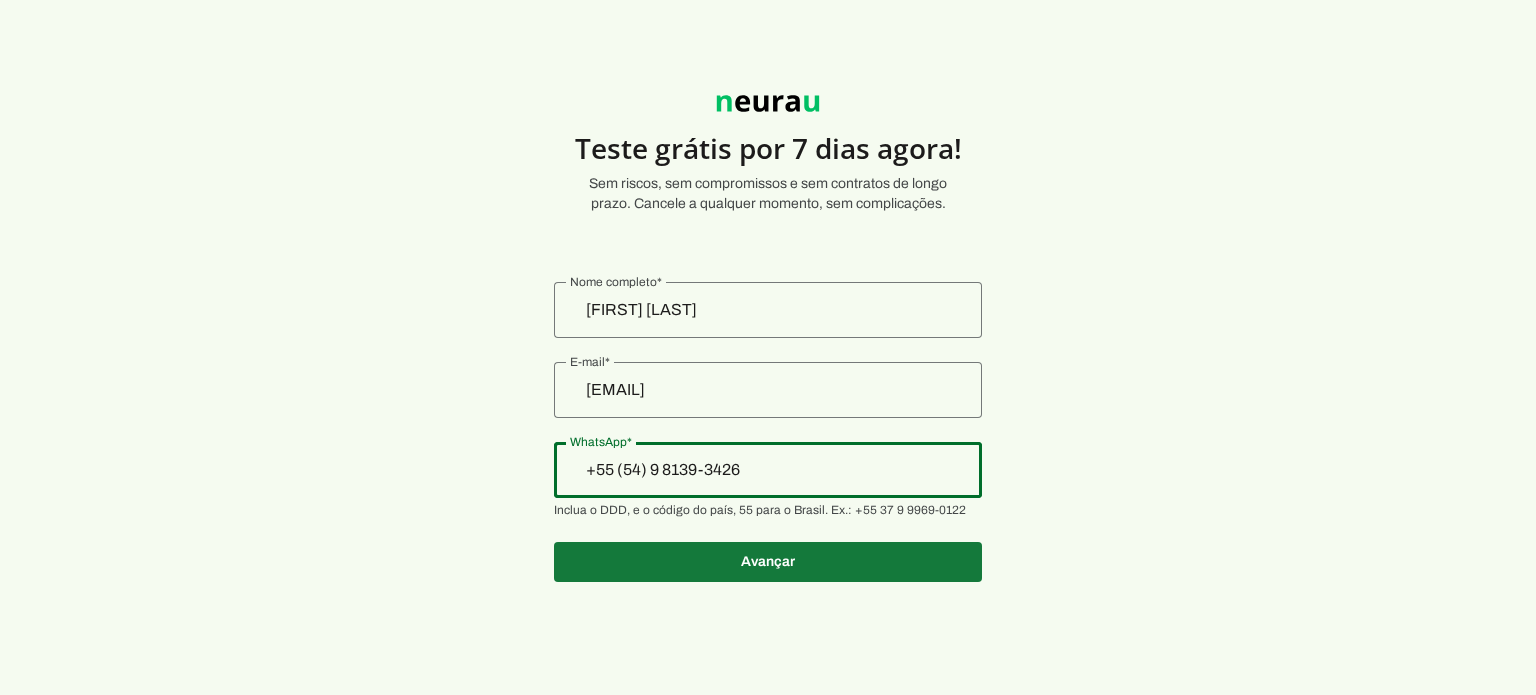 type on "+55 (54) 9 8139-3426" 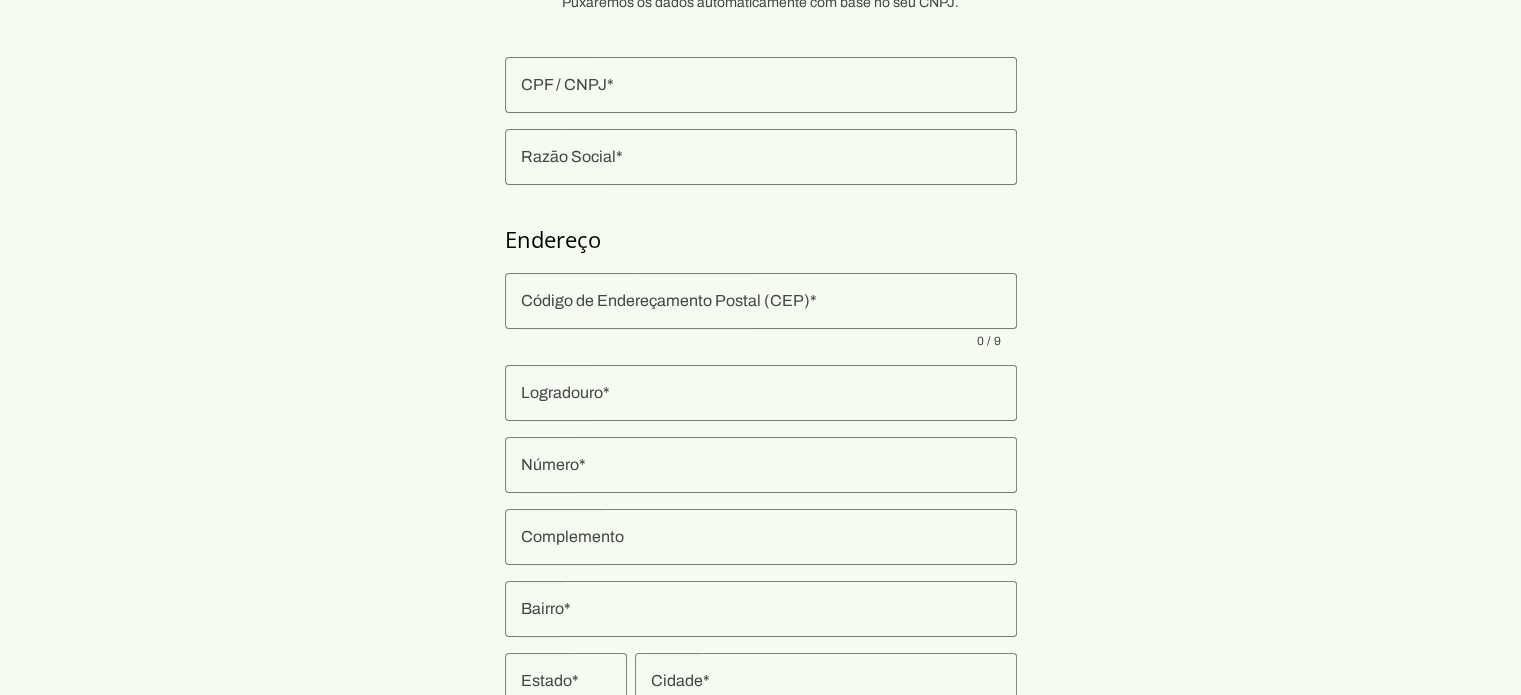 scroll, scrollTop: 0, scrollLeft: 0, axis: both 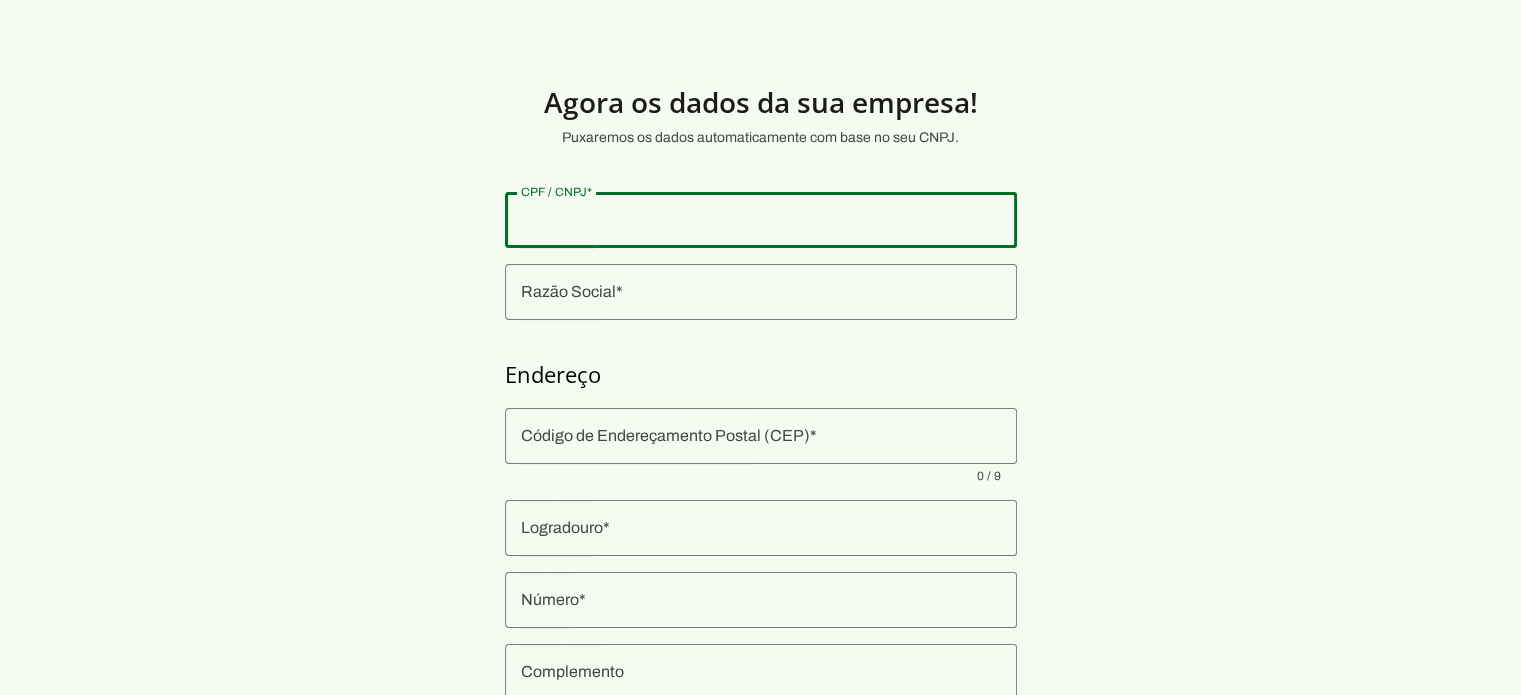 click at bounding box center [761, 220] 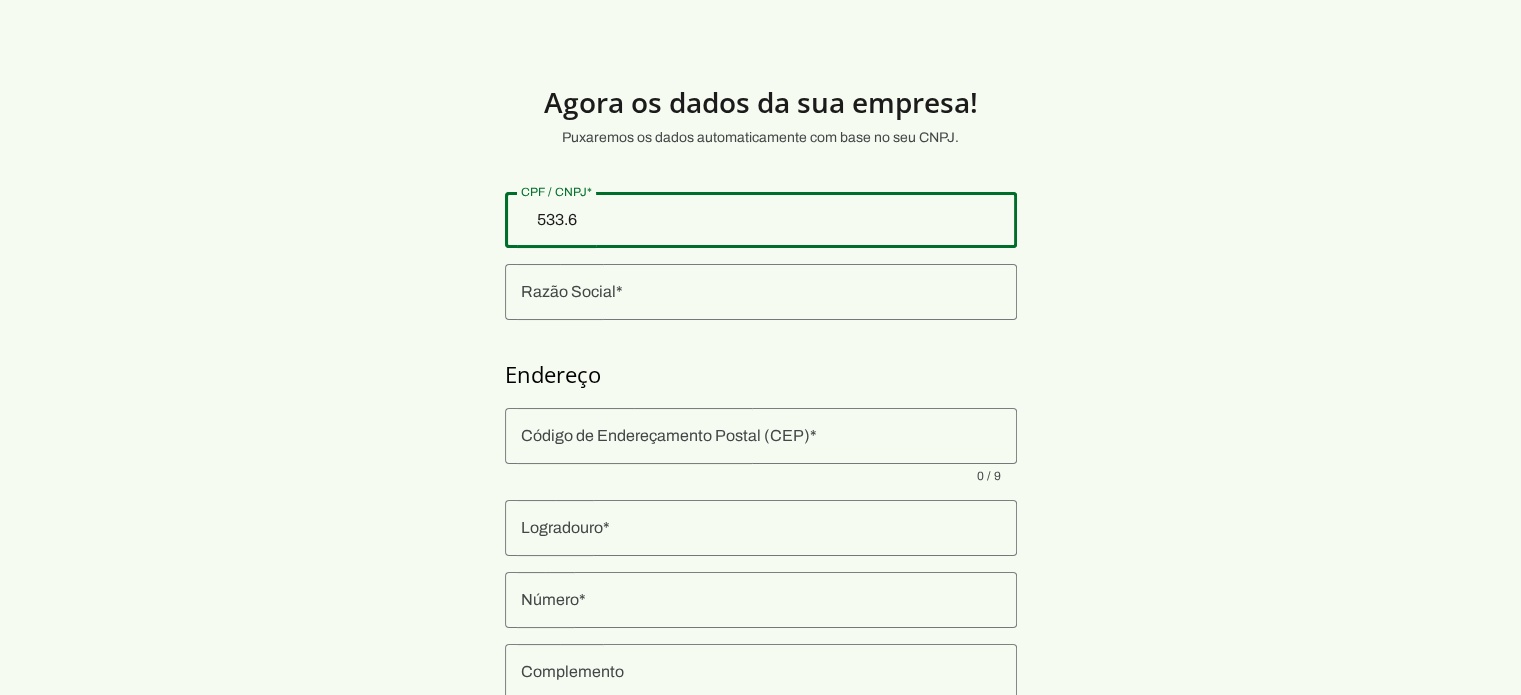 type on "533.64" 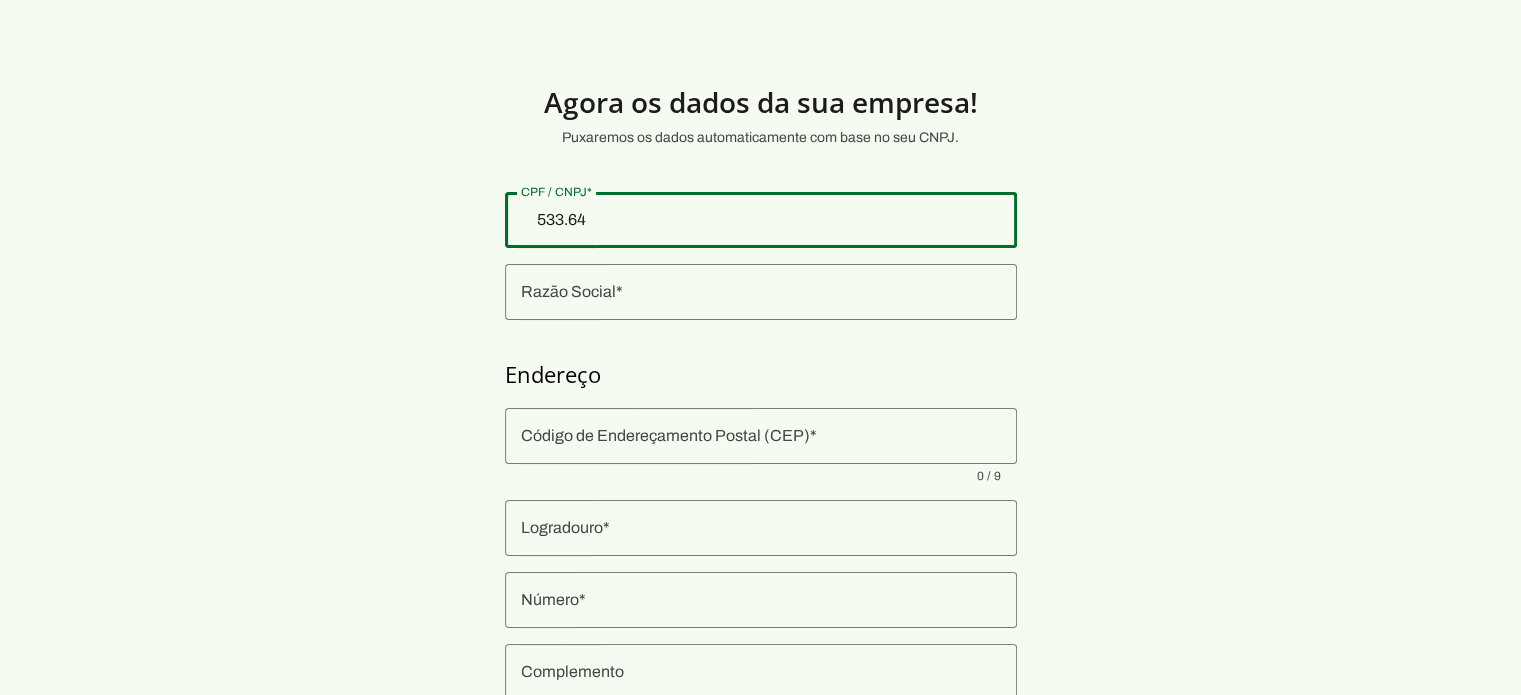 type on "533.64" 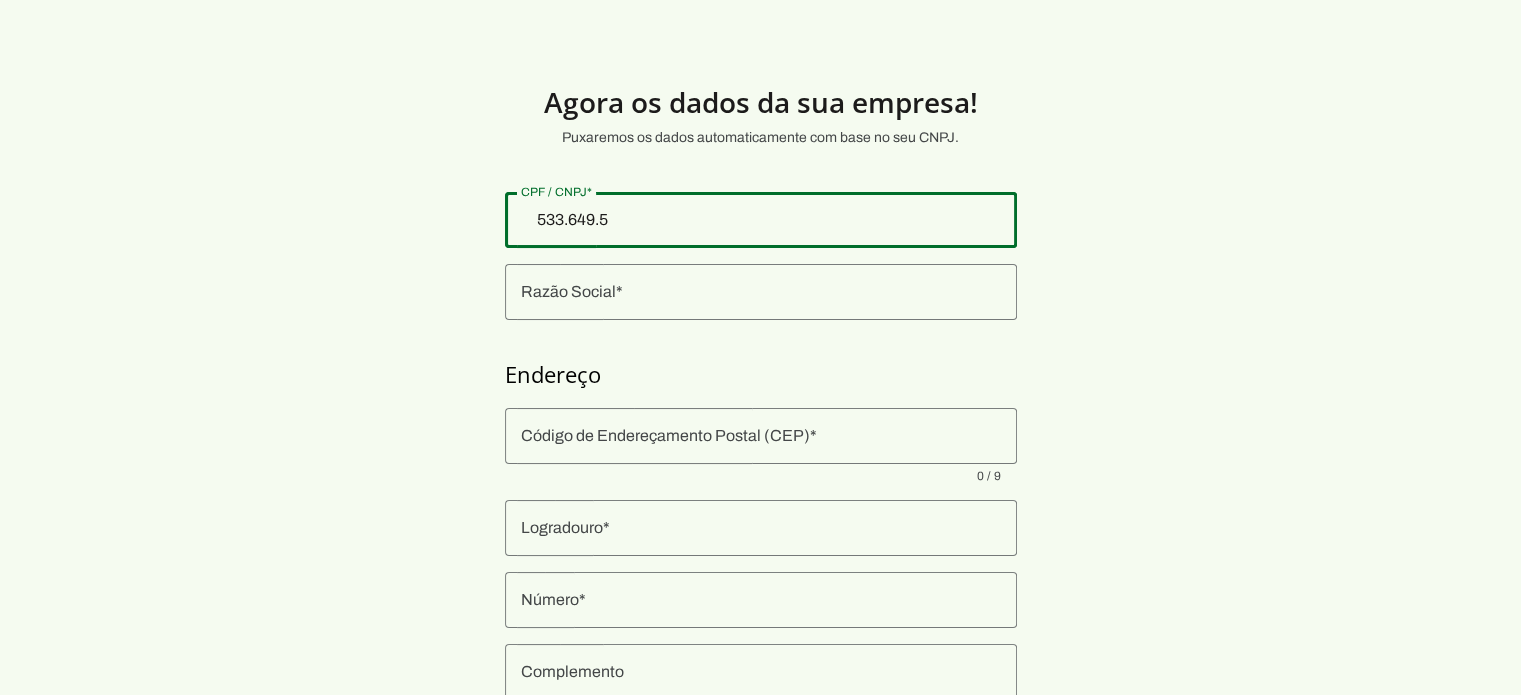 type on "533.649.59" 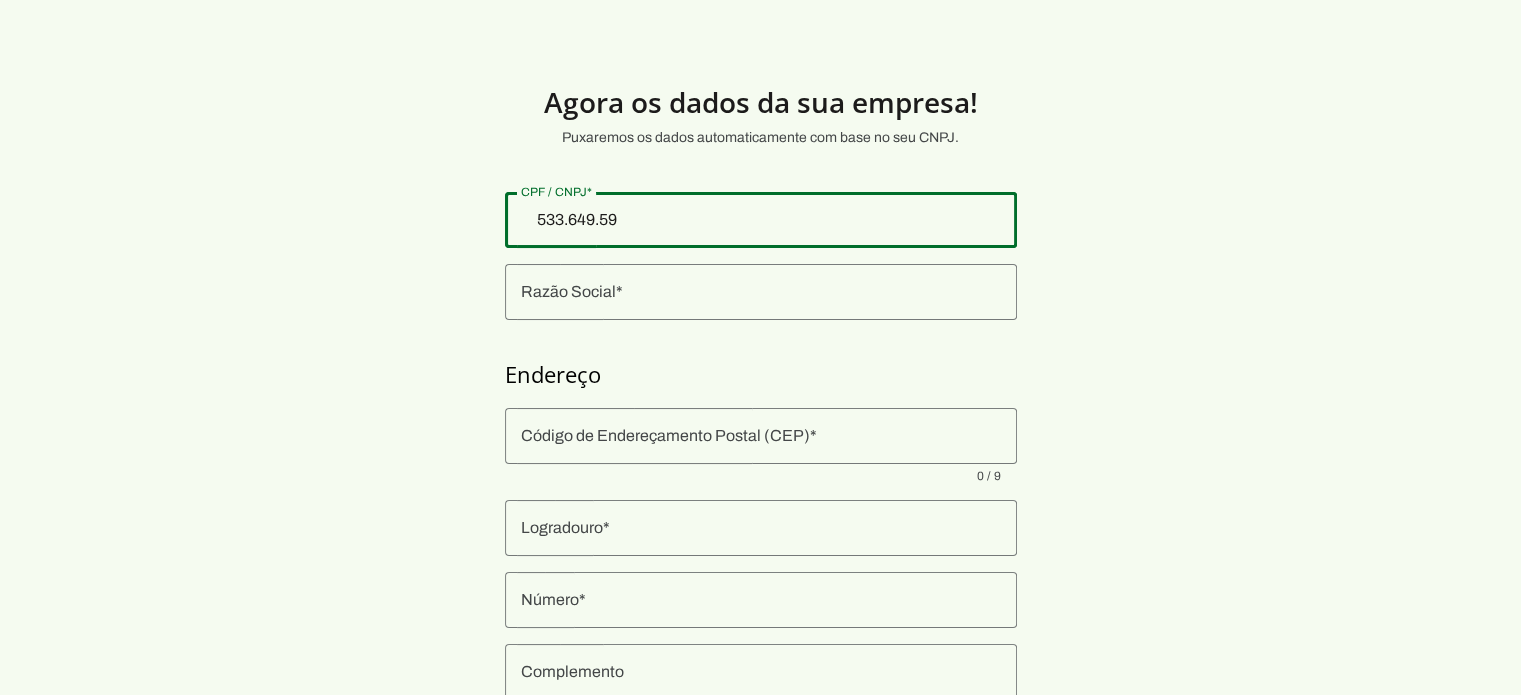 type on "533.649.59" 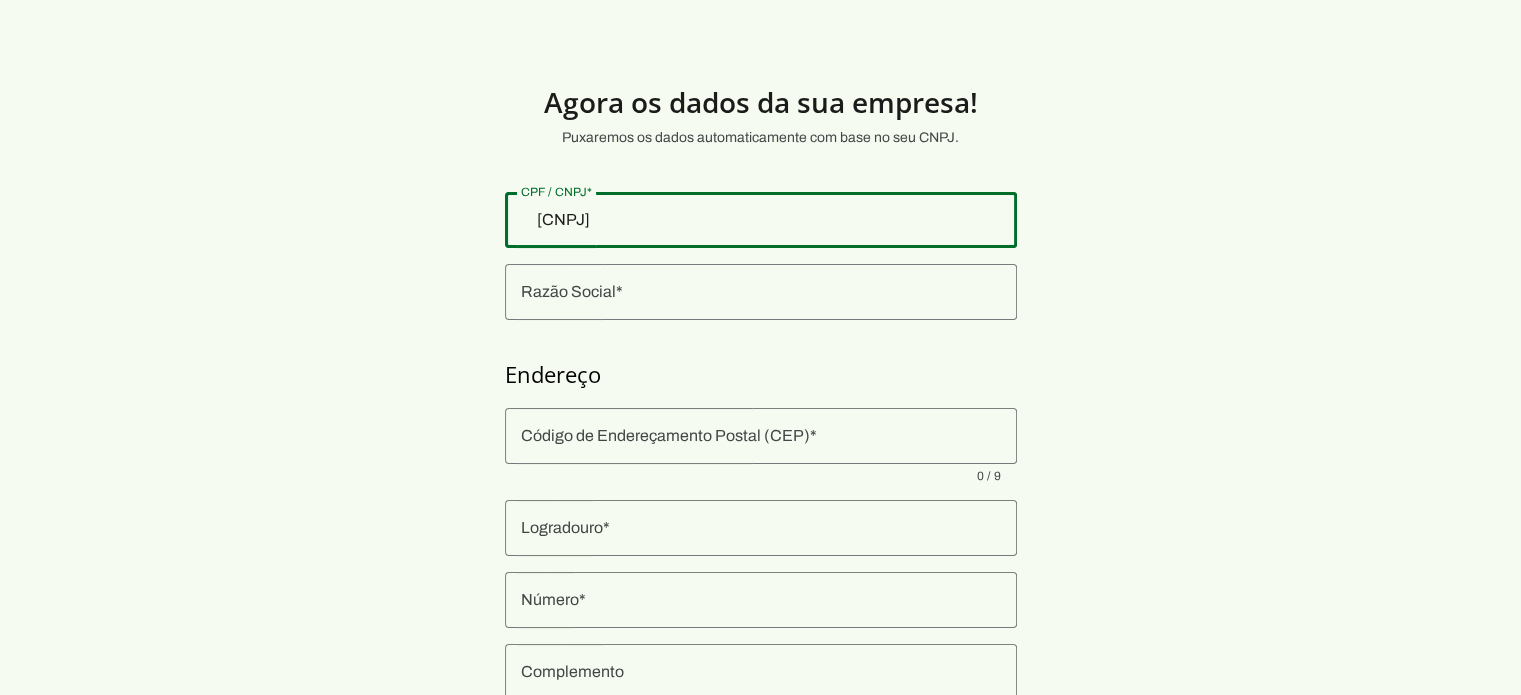 type on "53.364.959/0001-72" 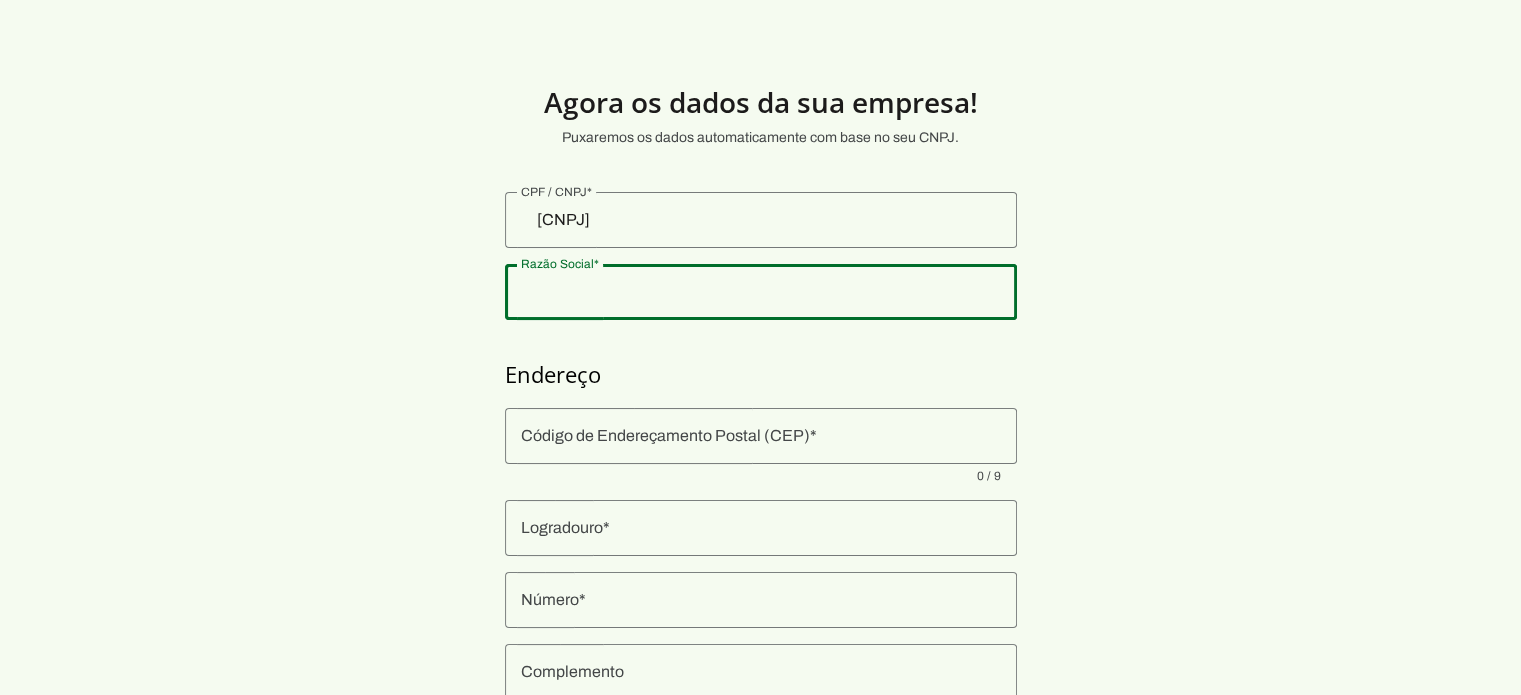type on "MOVE ESTAR COMERCIO LTDA" 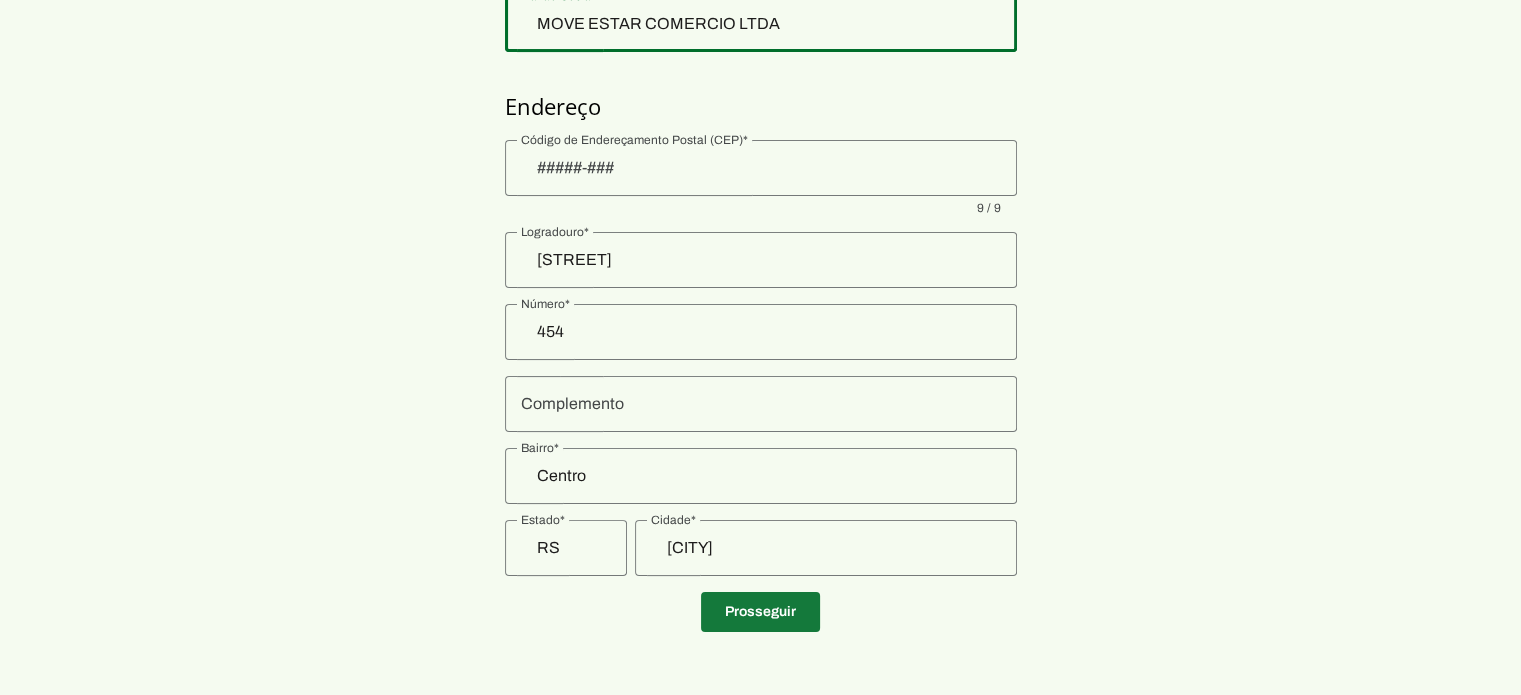 click at bounding box center [760, 612] 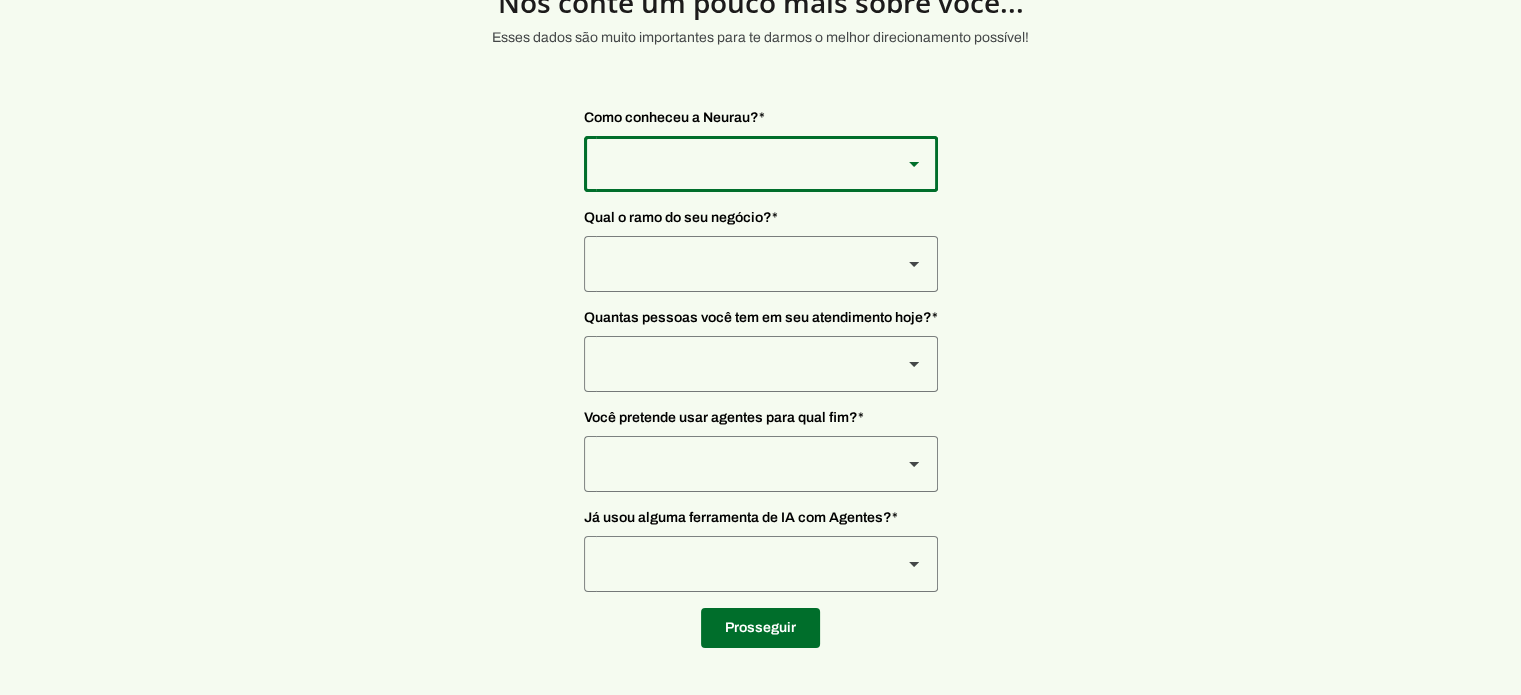 click at bounding box center (735, 164) 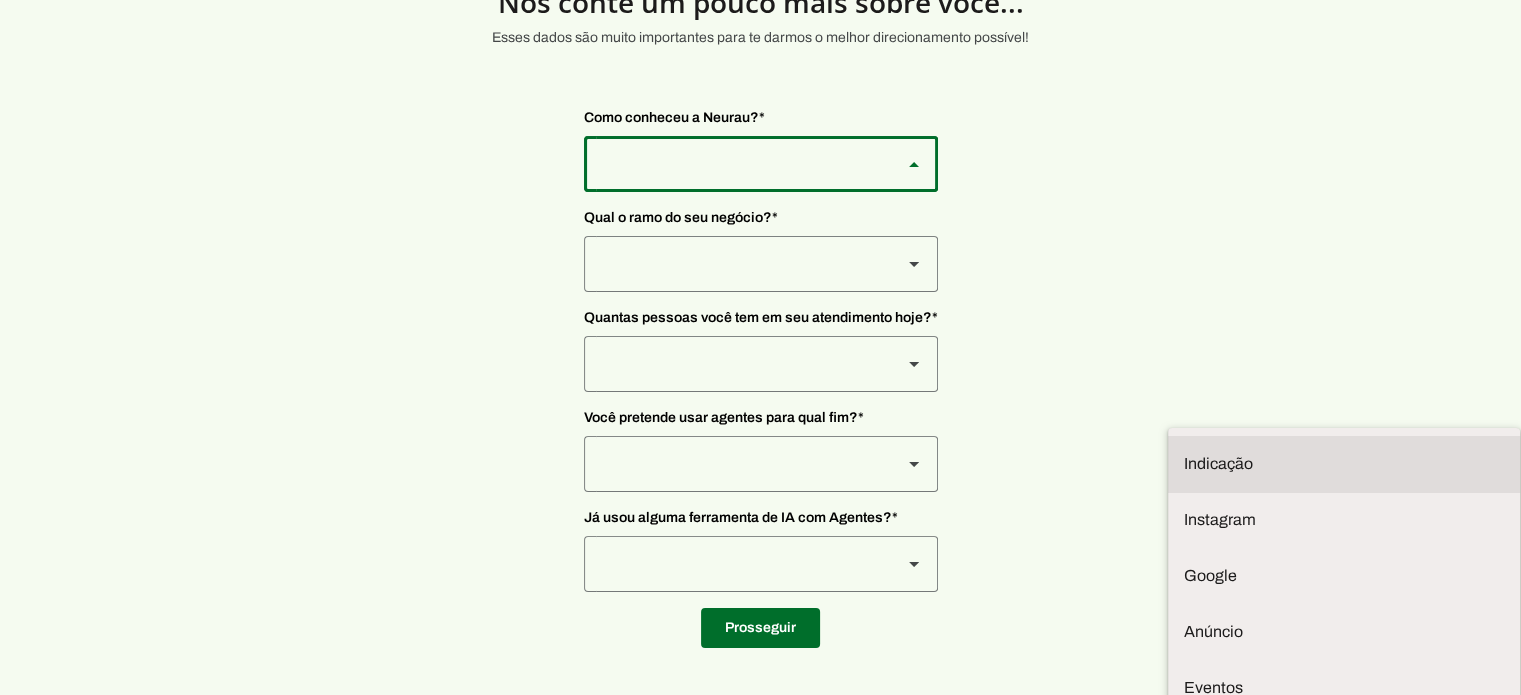 click on "Indicação" at bounding box center [0, 0] 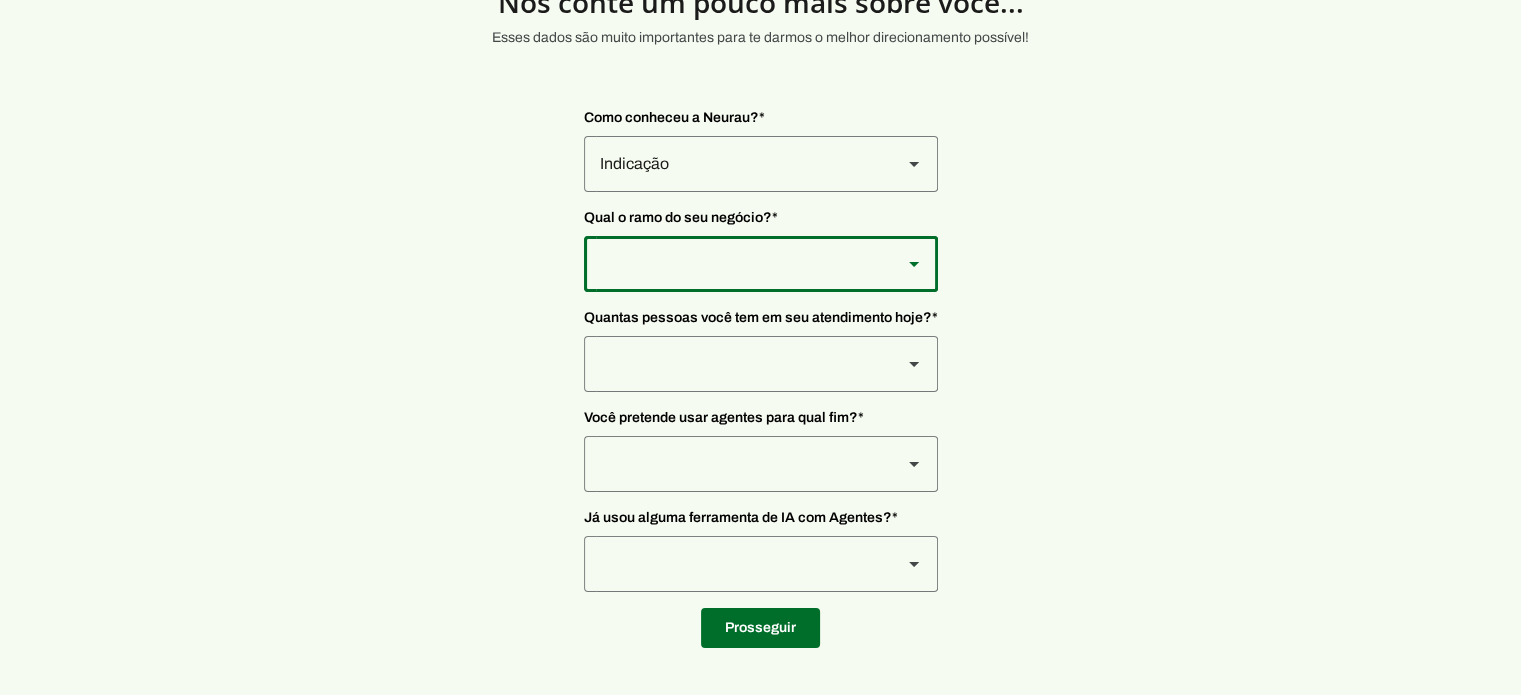 click at bounding box center (735, 164) 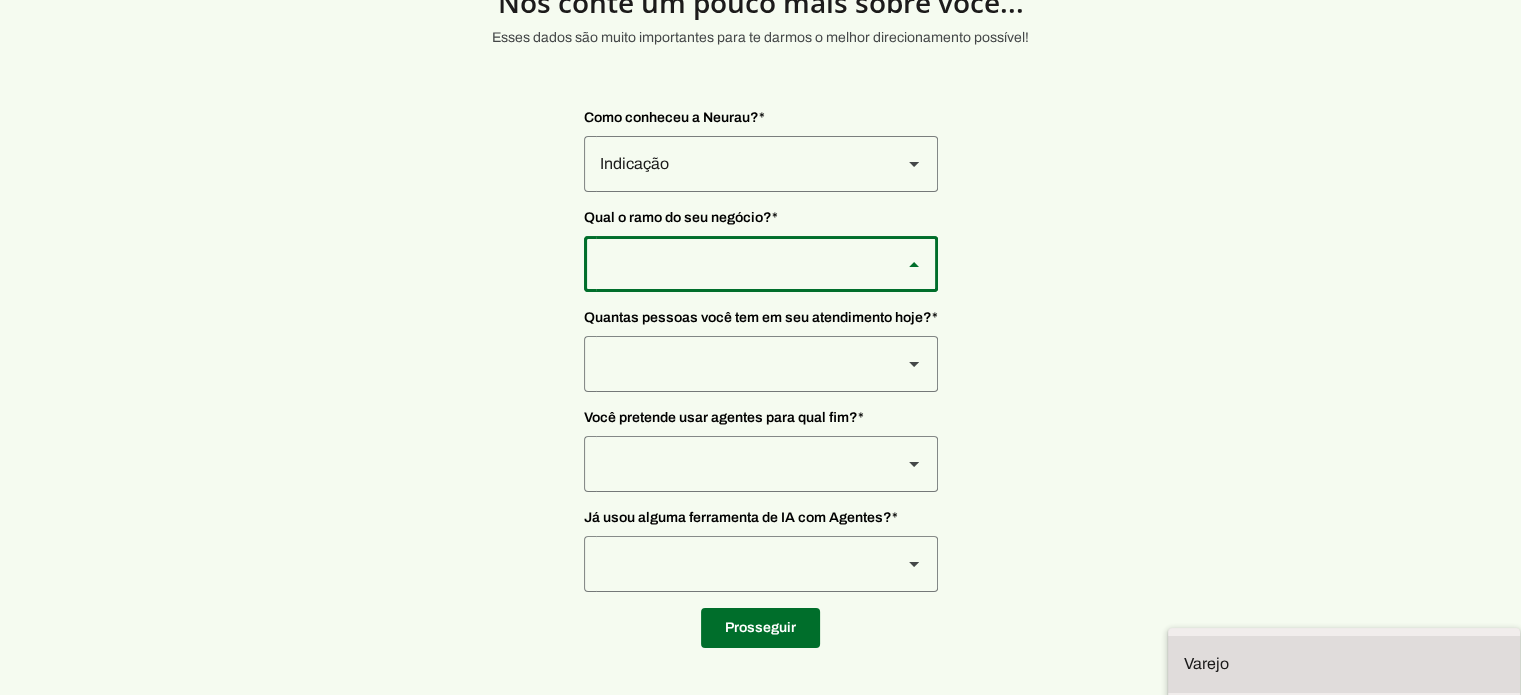 click at bounding box center [0, 0] 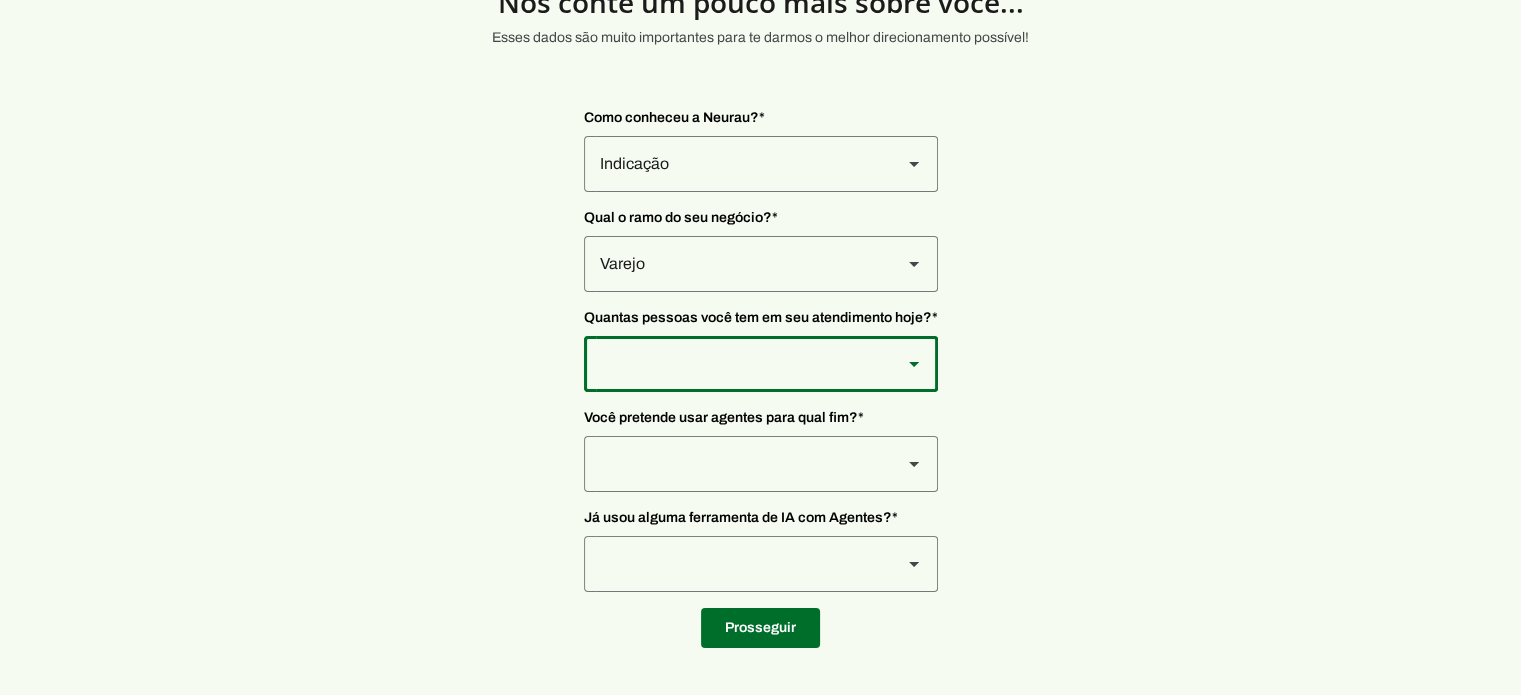 click at bounding box center [735, 164] 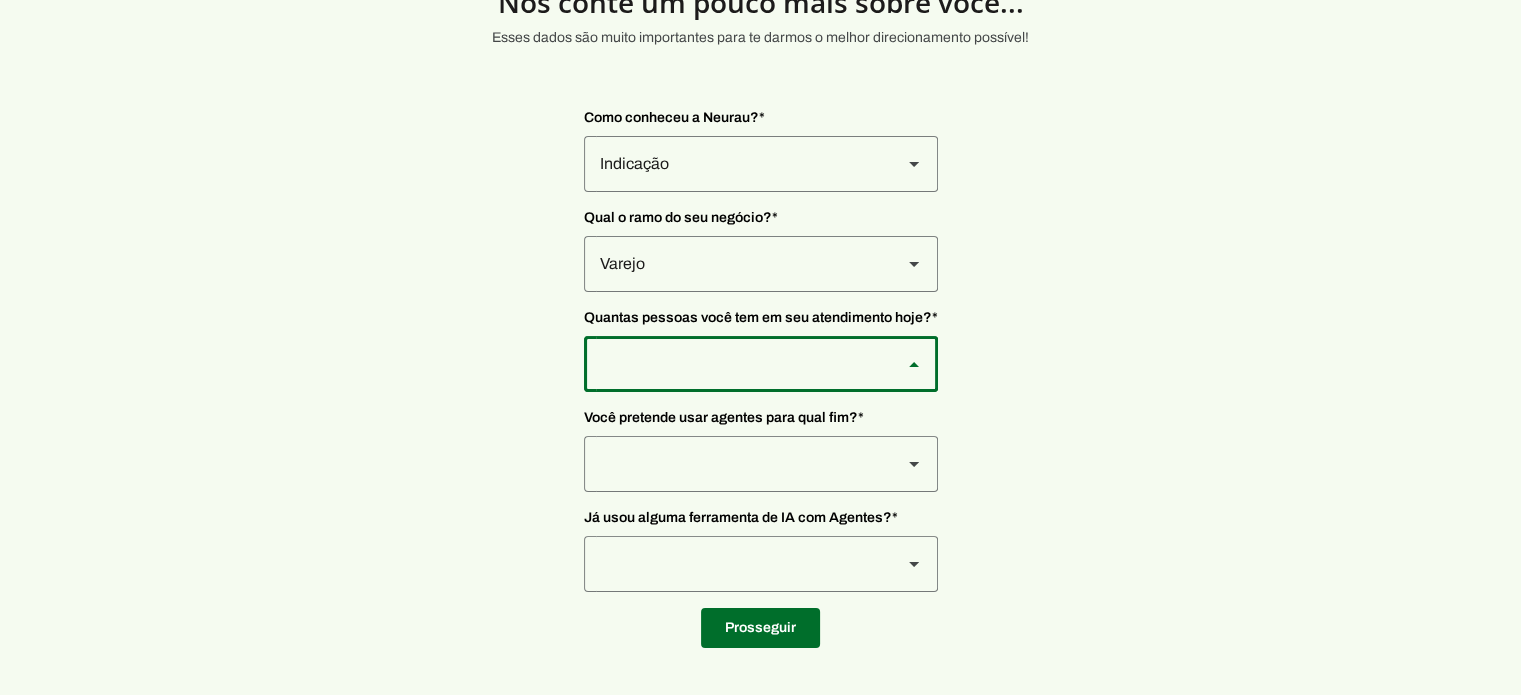 click on "De 0 a 3" at bounding box center [0, 0] 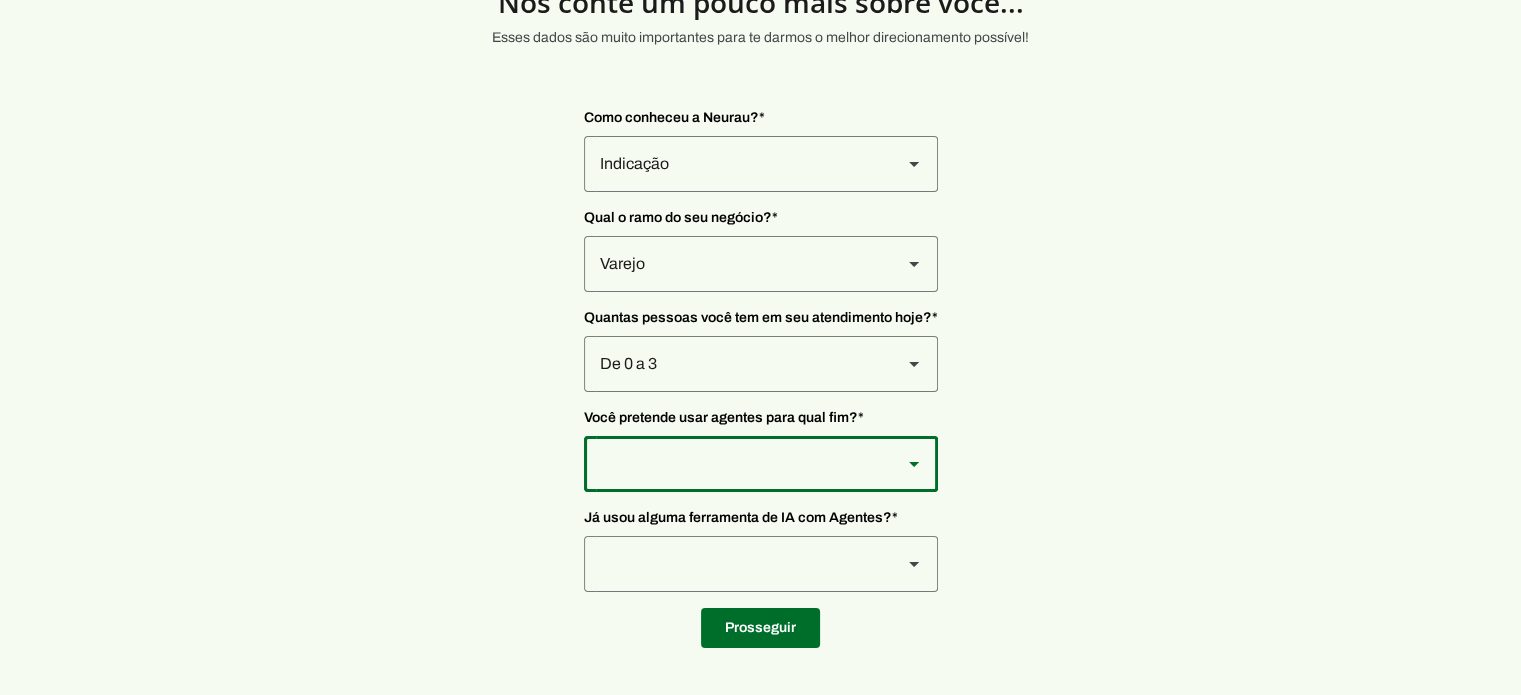 click at bounding box center [735, 164] 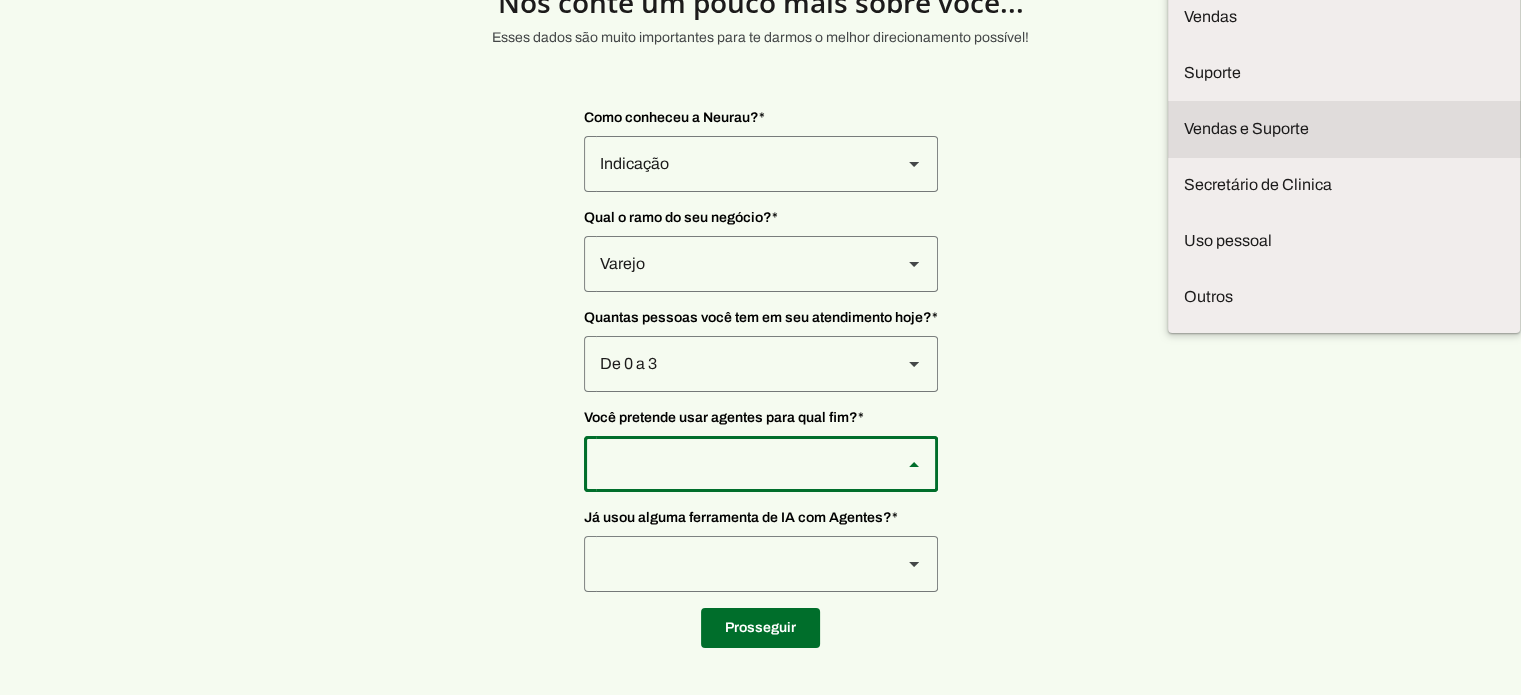 click on "Vendas e Suporte" at bounding box center [0, 0] 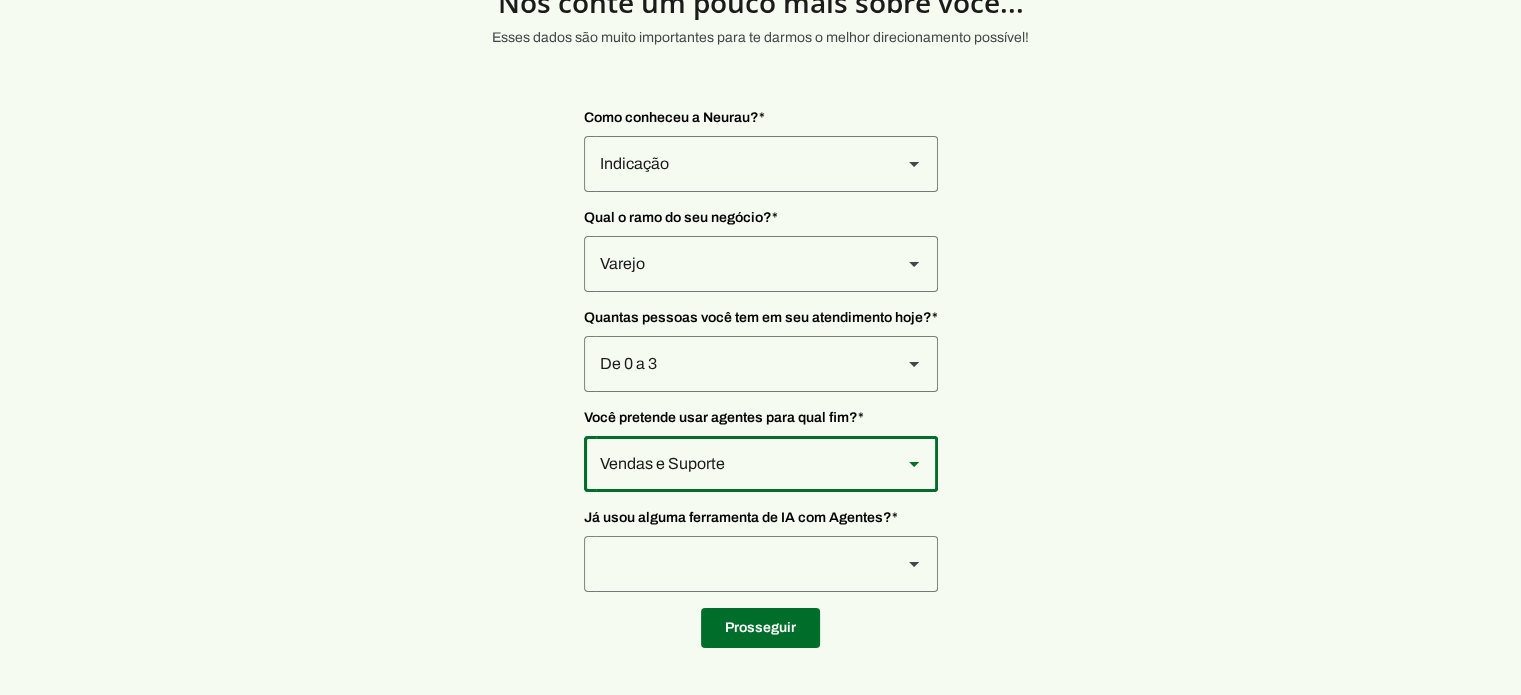 click at bounding box center [735, 164] 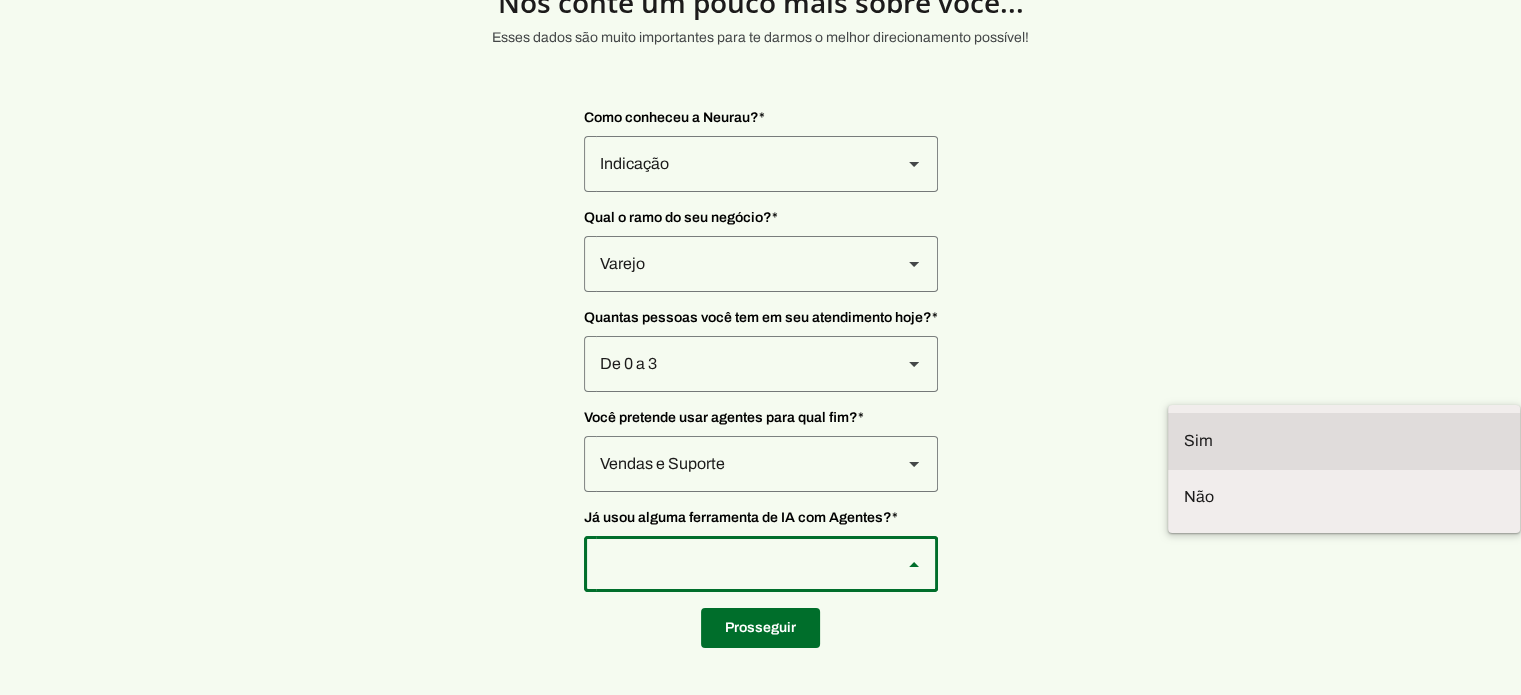click at bounding box center (0, 0) 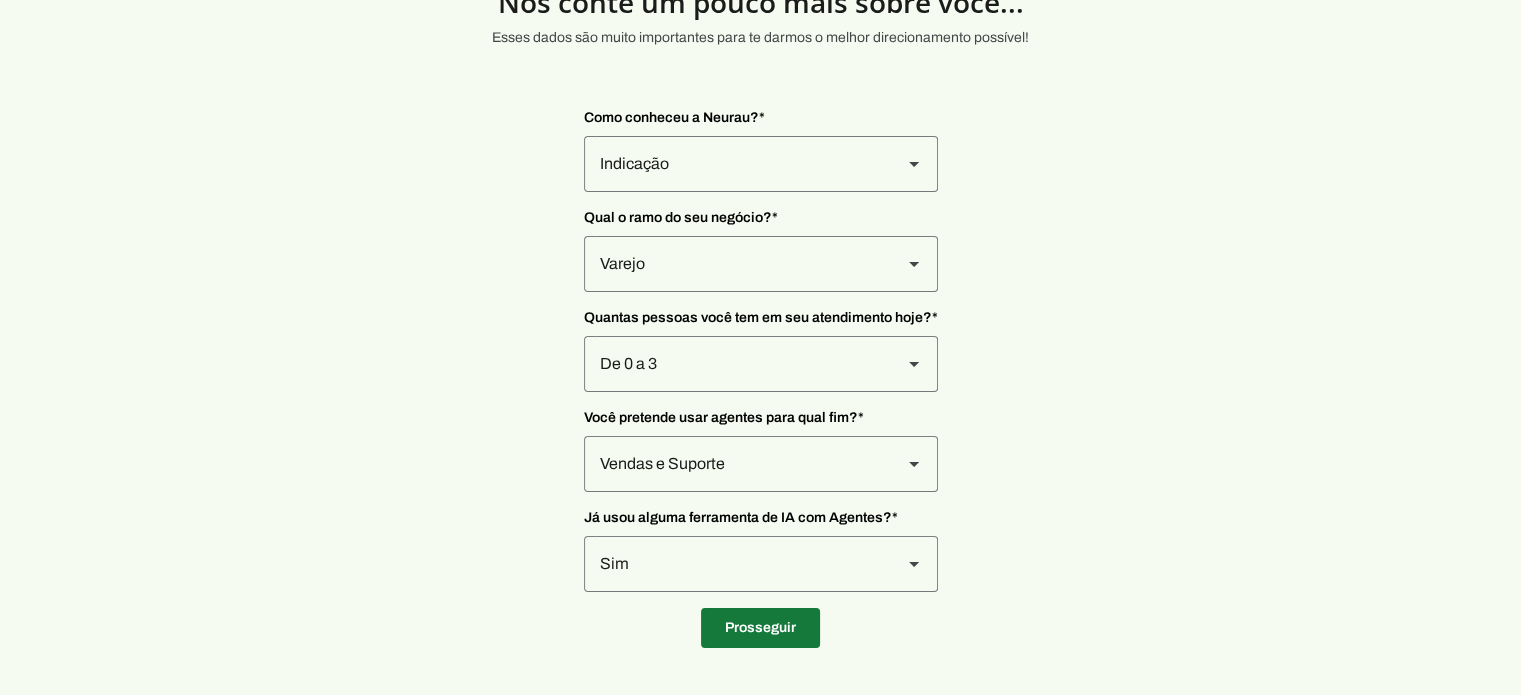 click at bounding box center [760, 628] 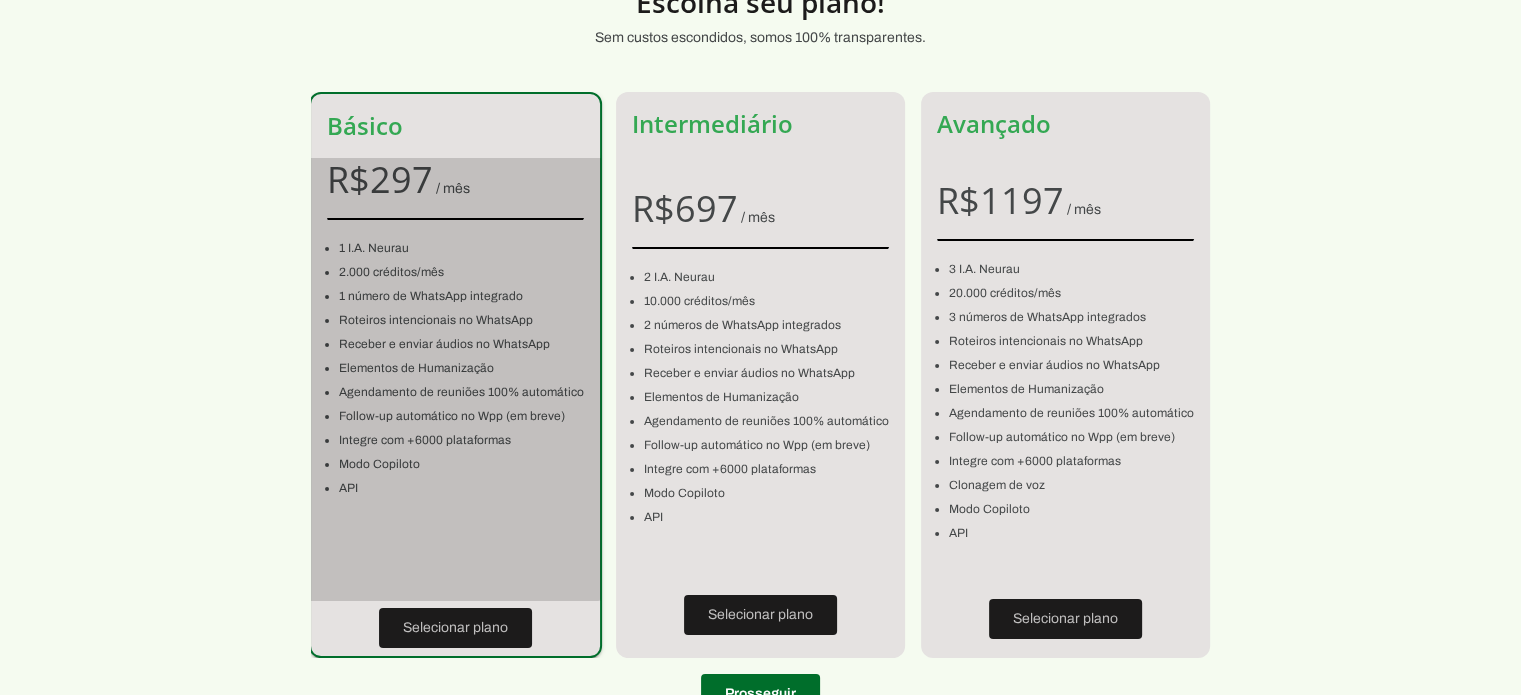 click on "1 número de WhatsApp integrado" 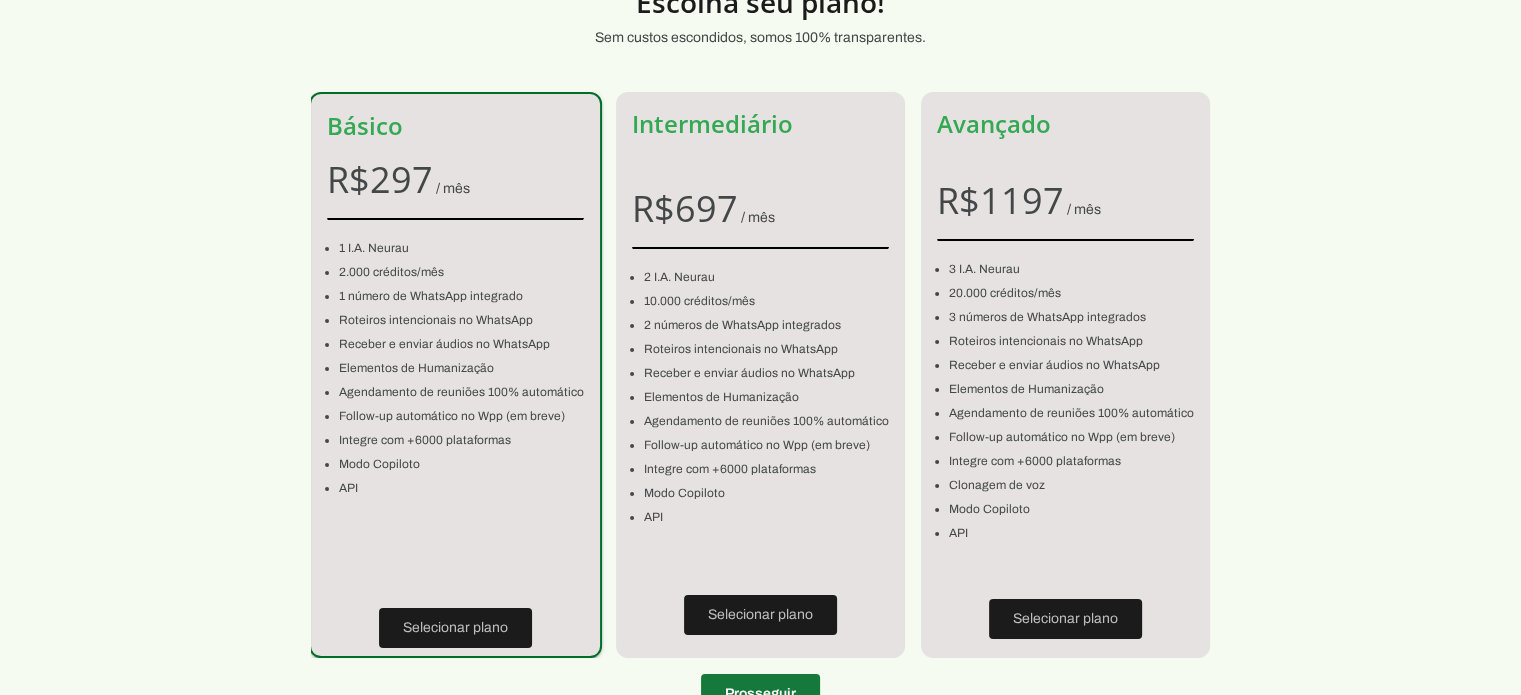 click at bounding box center (760, 694) 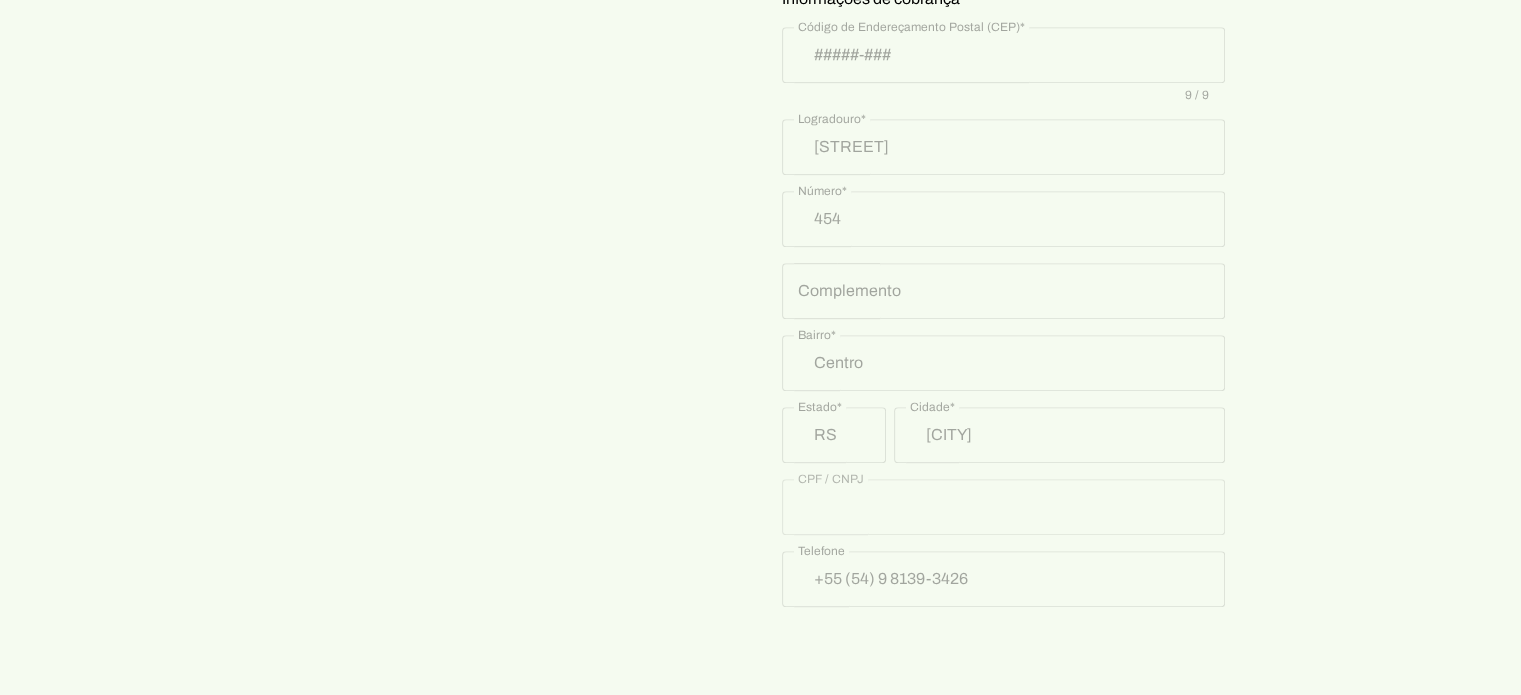 scroll, scrollTop: 1041, scrollLeft: 0, axis: vertical 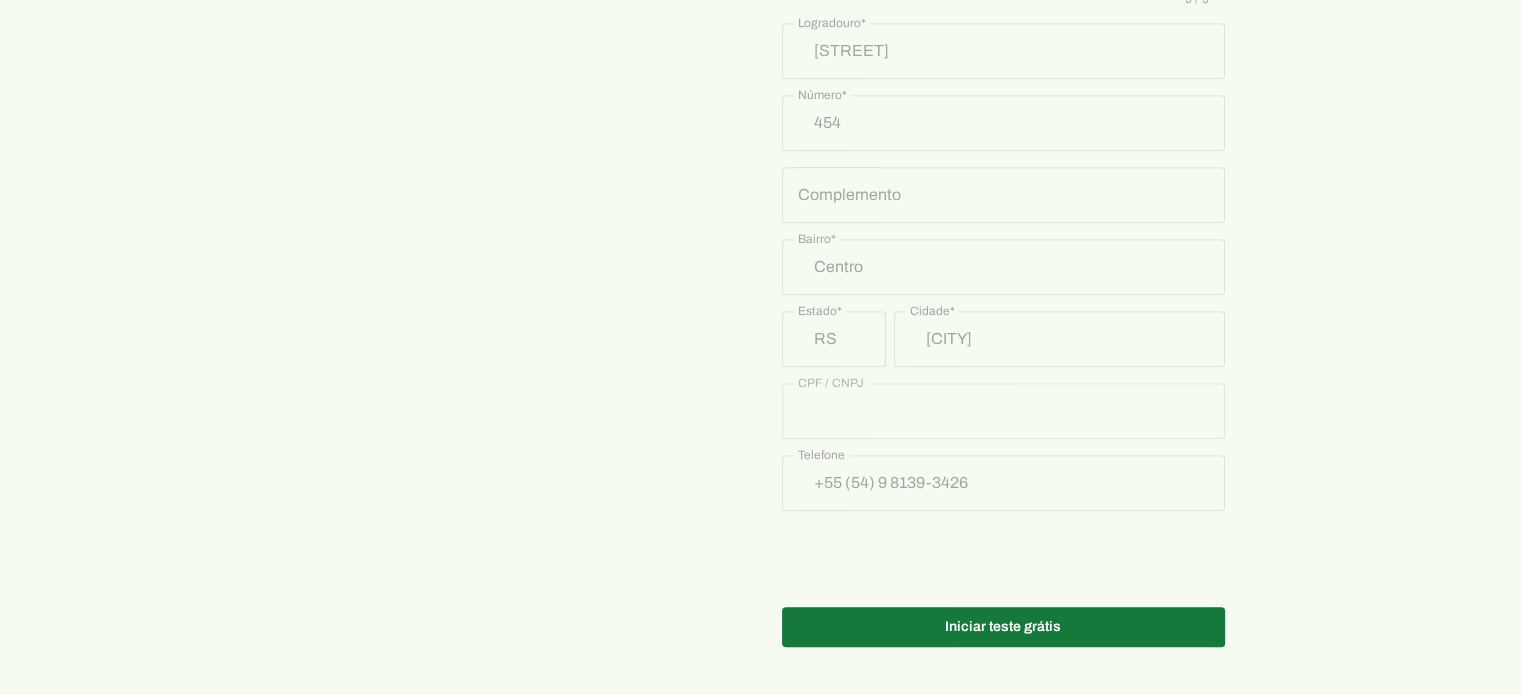 click at bounding box center (1003, 627) 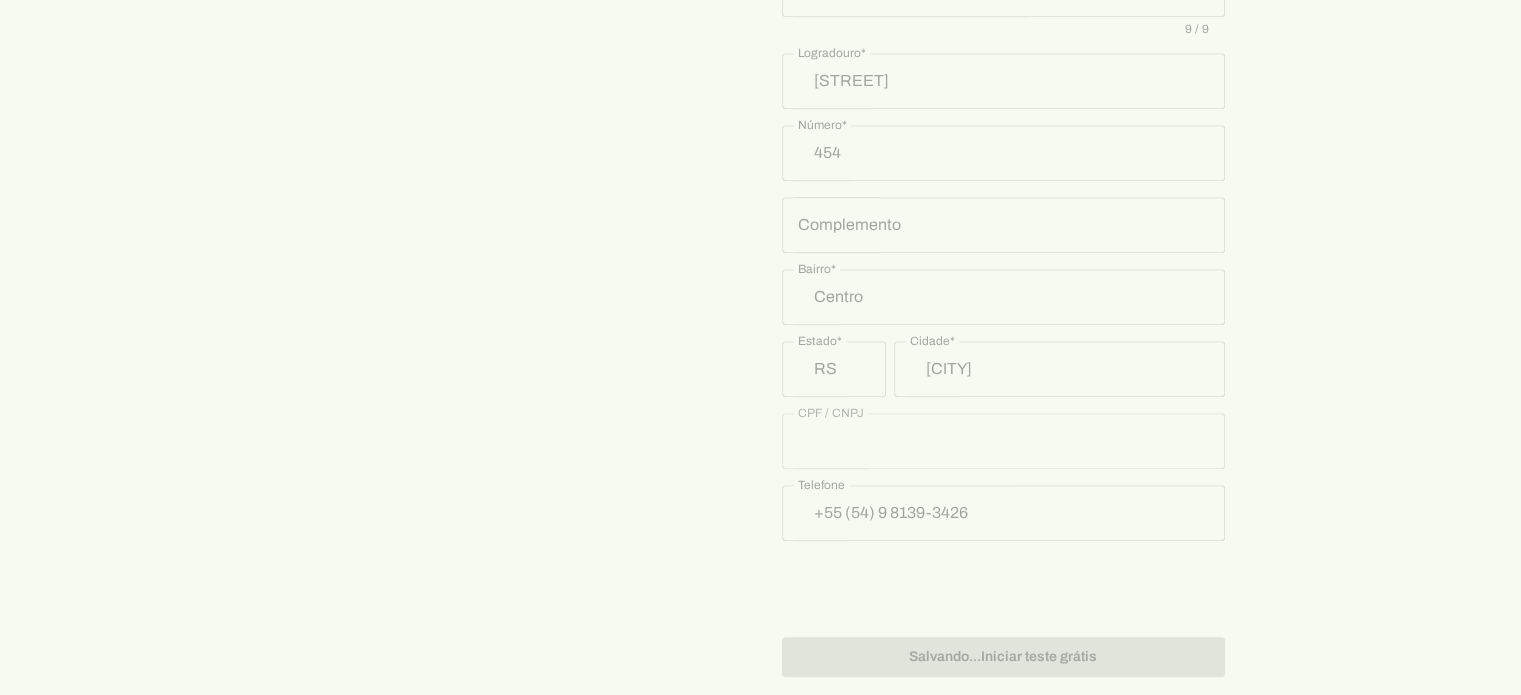 scroll, scrollTop: 1041, scrollLeft: 0, axis: vertical 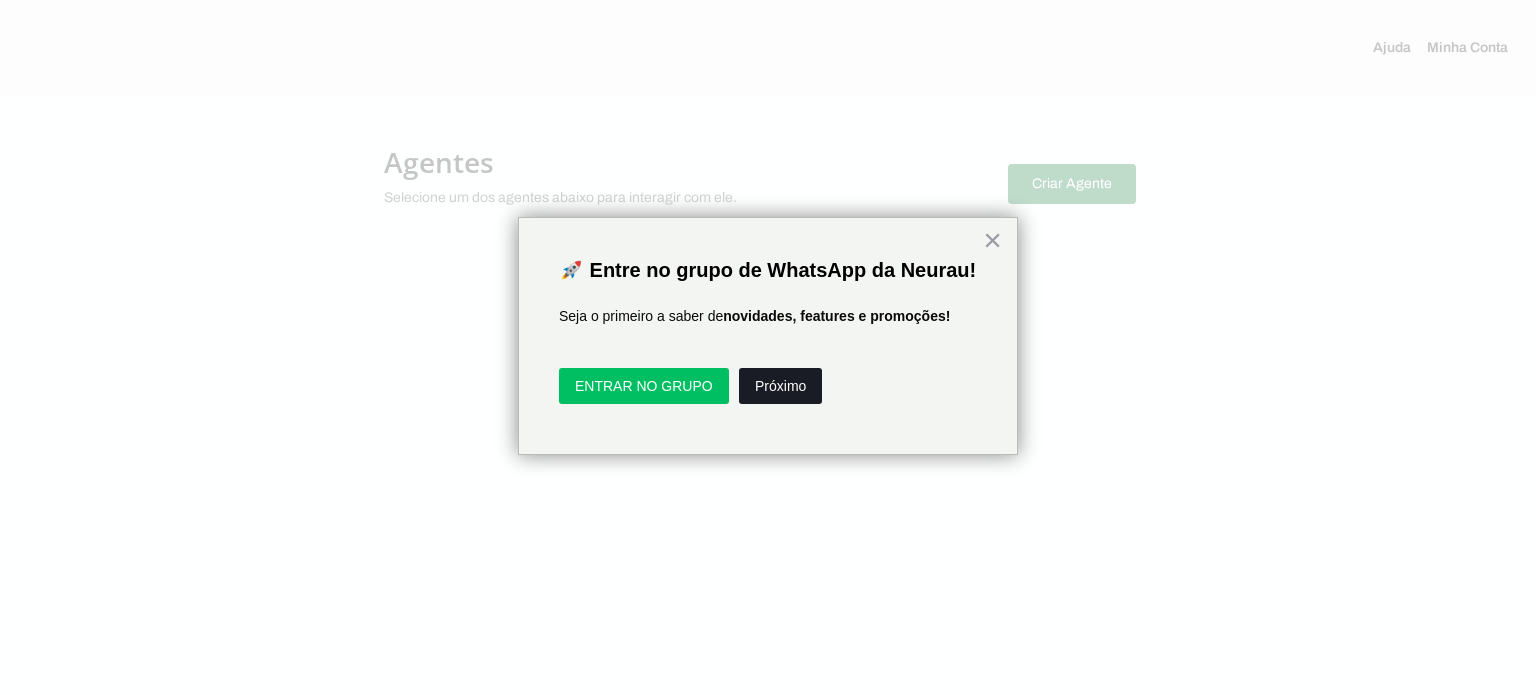 click on "Próximo" at bounding box center [780, 386] 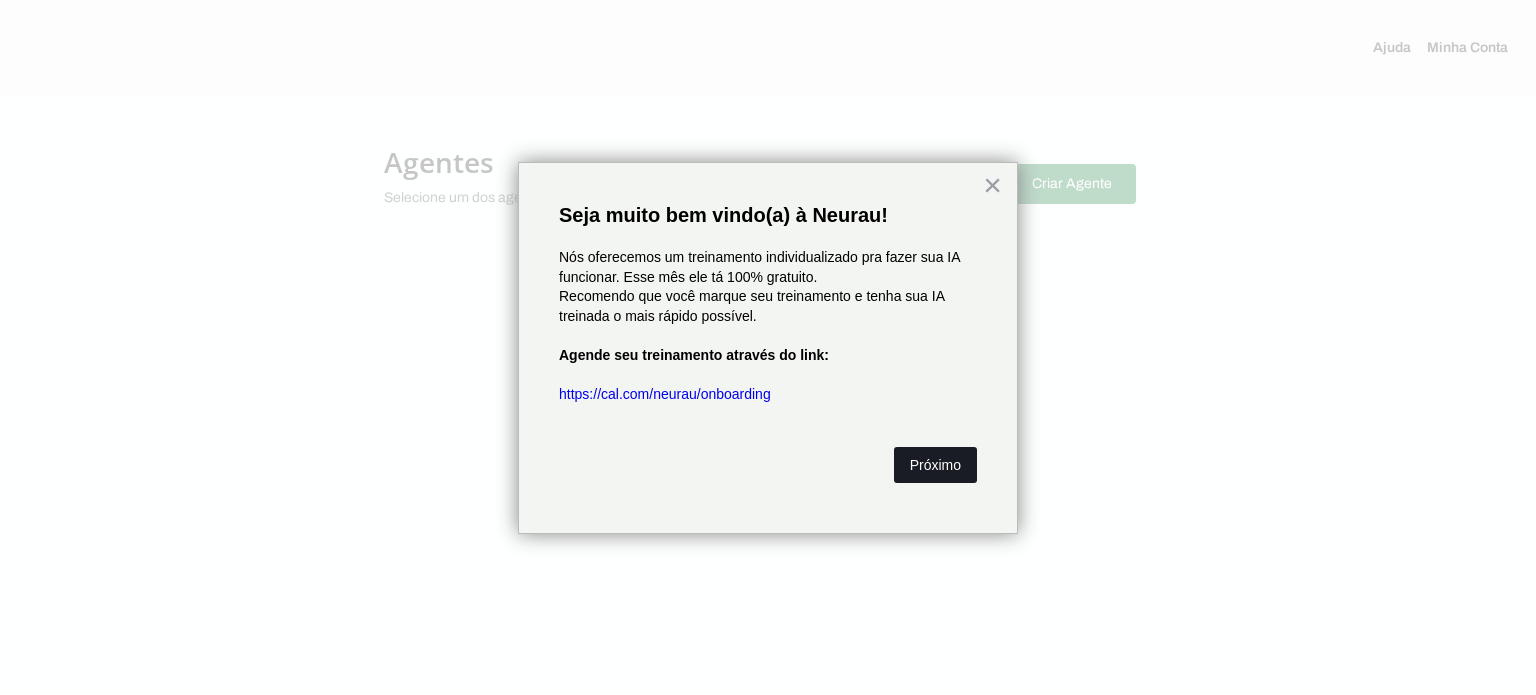 click on "Próximo" at bounding box center [935, 465] 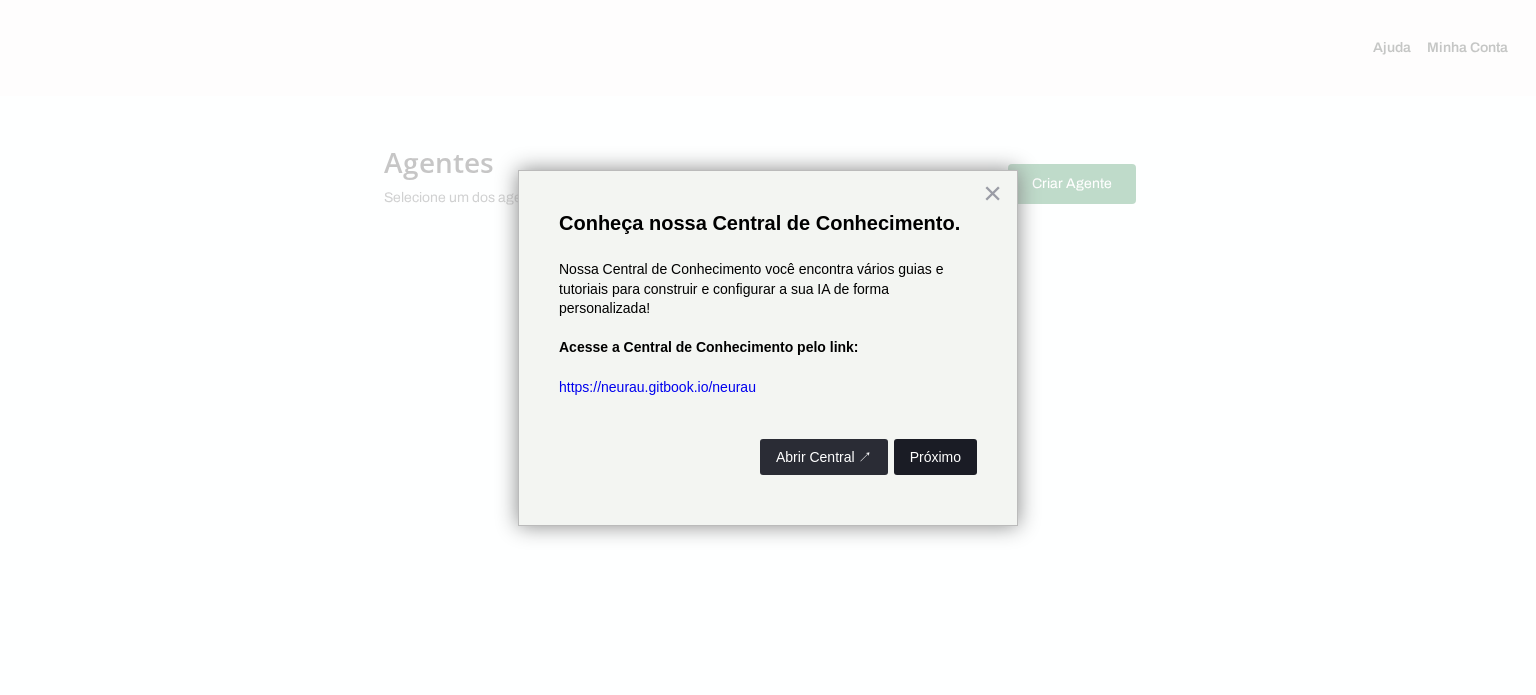 click on "Próximo" at bounding box center [935, 457] 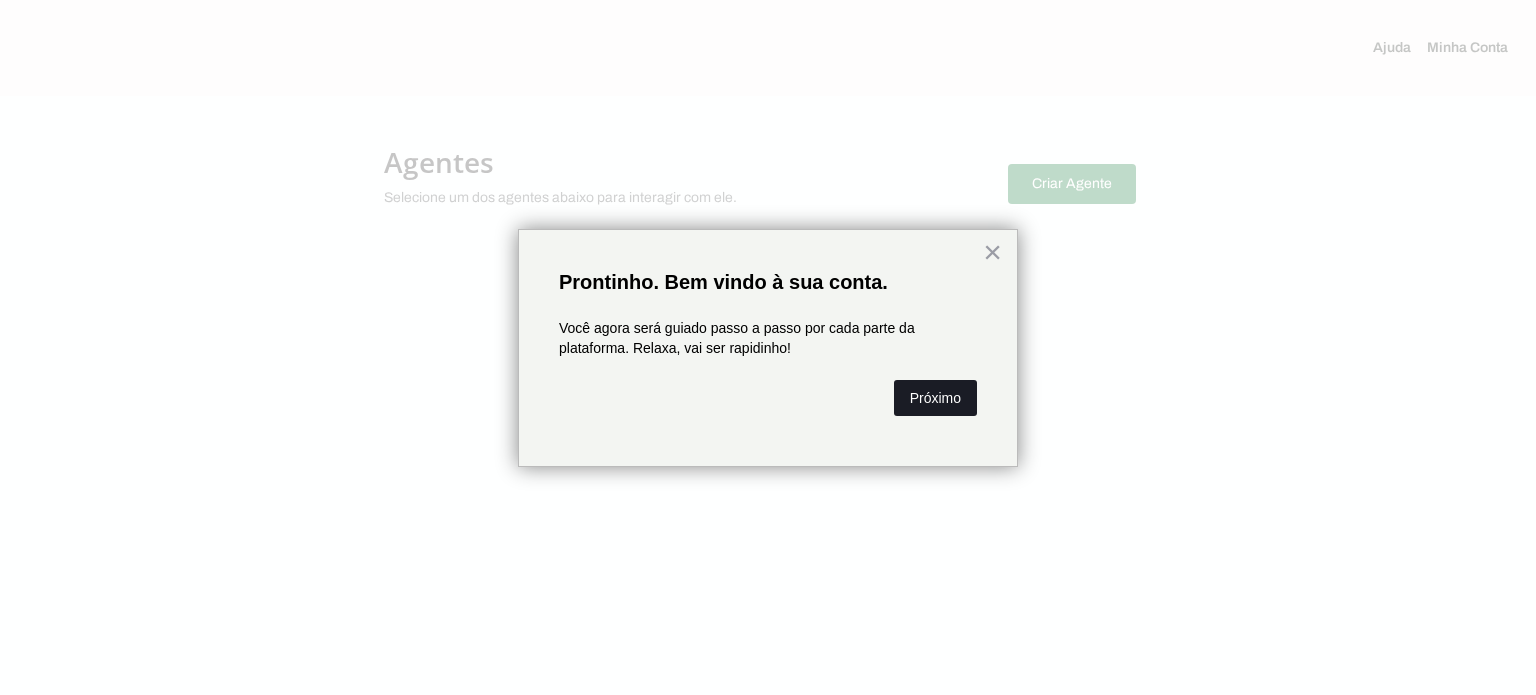 click on "Próximo" at bounding box center [935, 398] 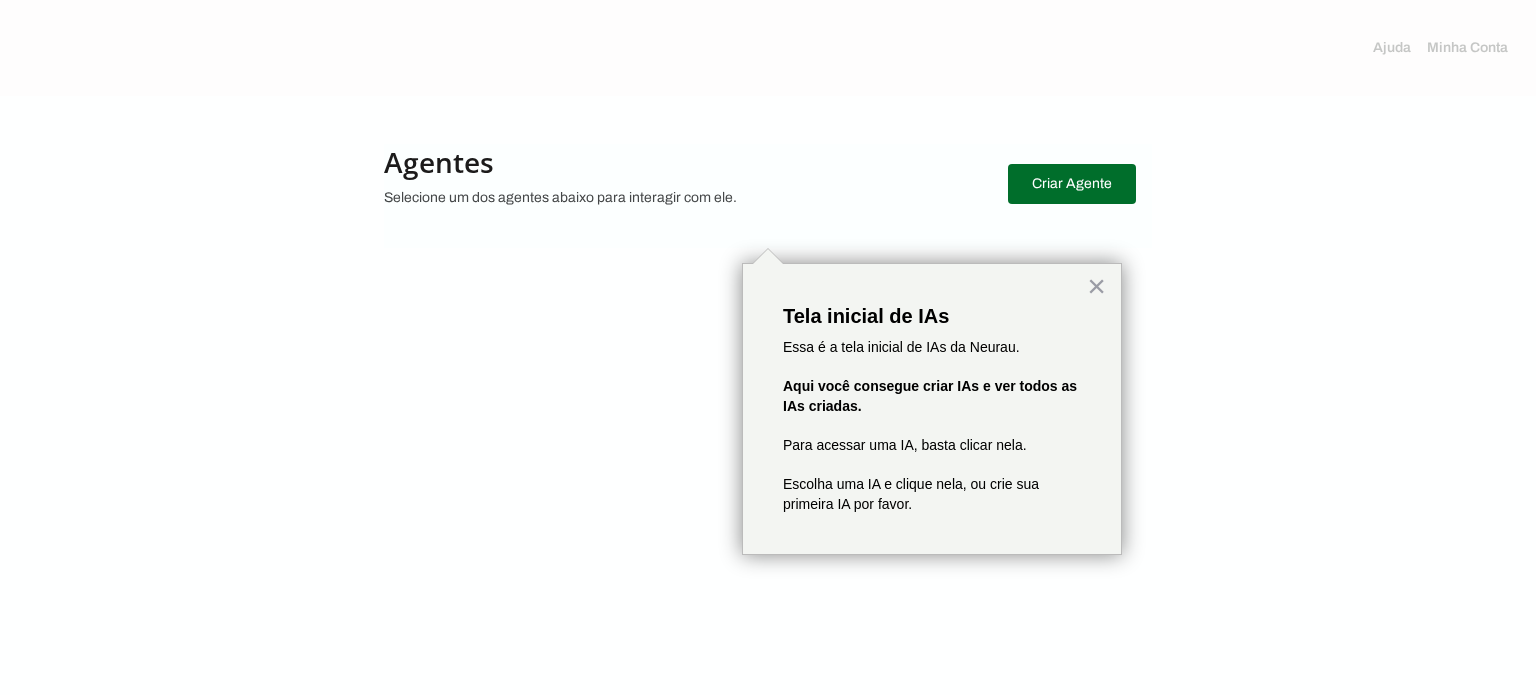 click on "× Tela inicial de IAs Essa é a tela inicial de IAs da Neurau. Aqui você consegue criar IAs e ver todos as IAs criadas. Para acessar uma IA, basta clicar nela. Escolha uma IA e clique nela, ou crie sua primeira IA por favor." at bounding box center (932, 409) 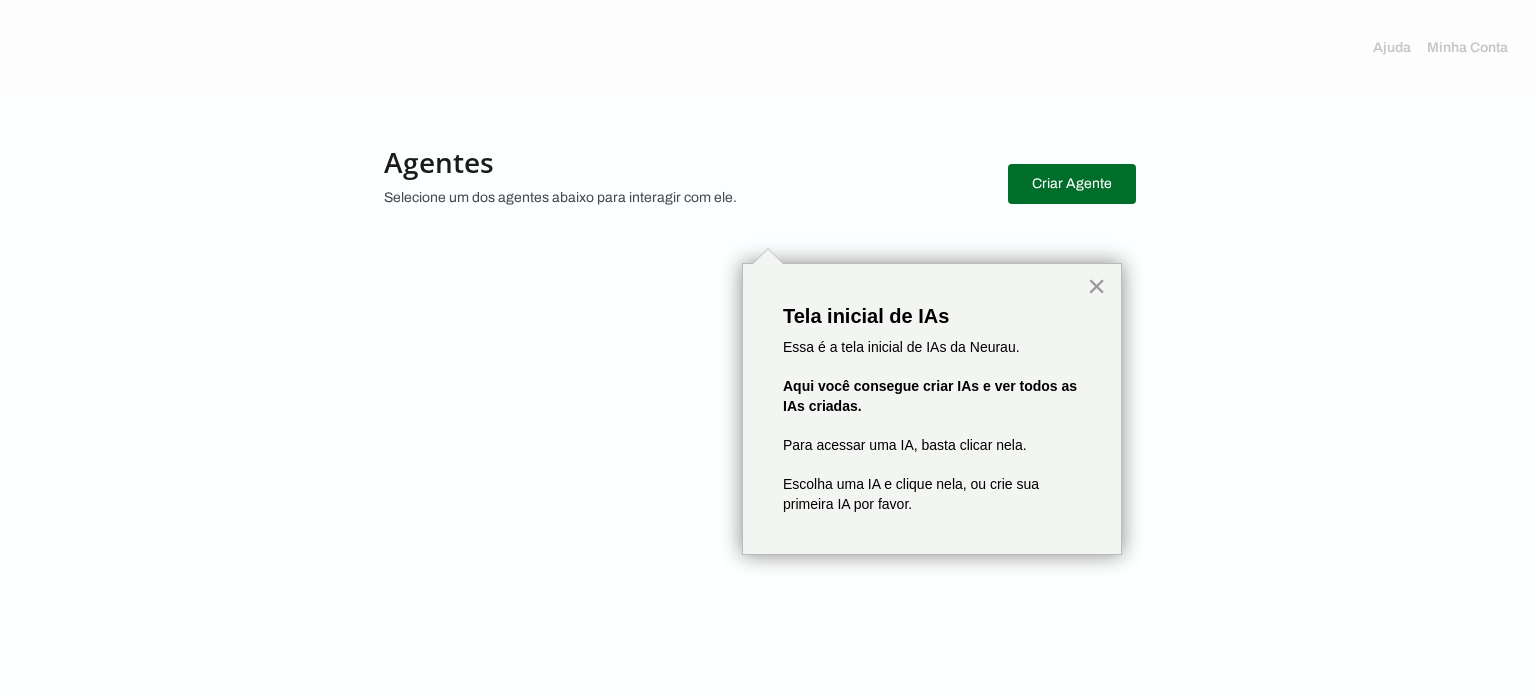 click on "×" at bounding box center (1096, 286) 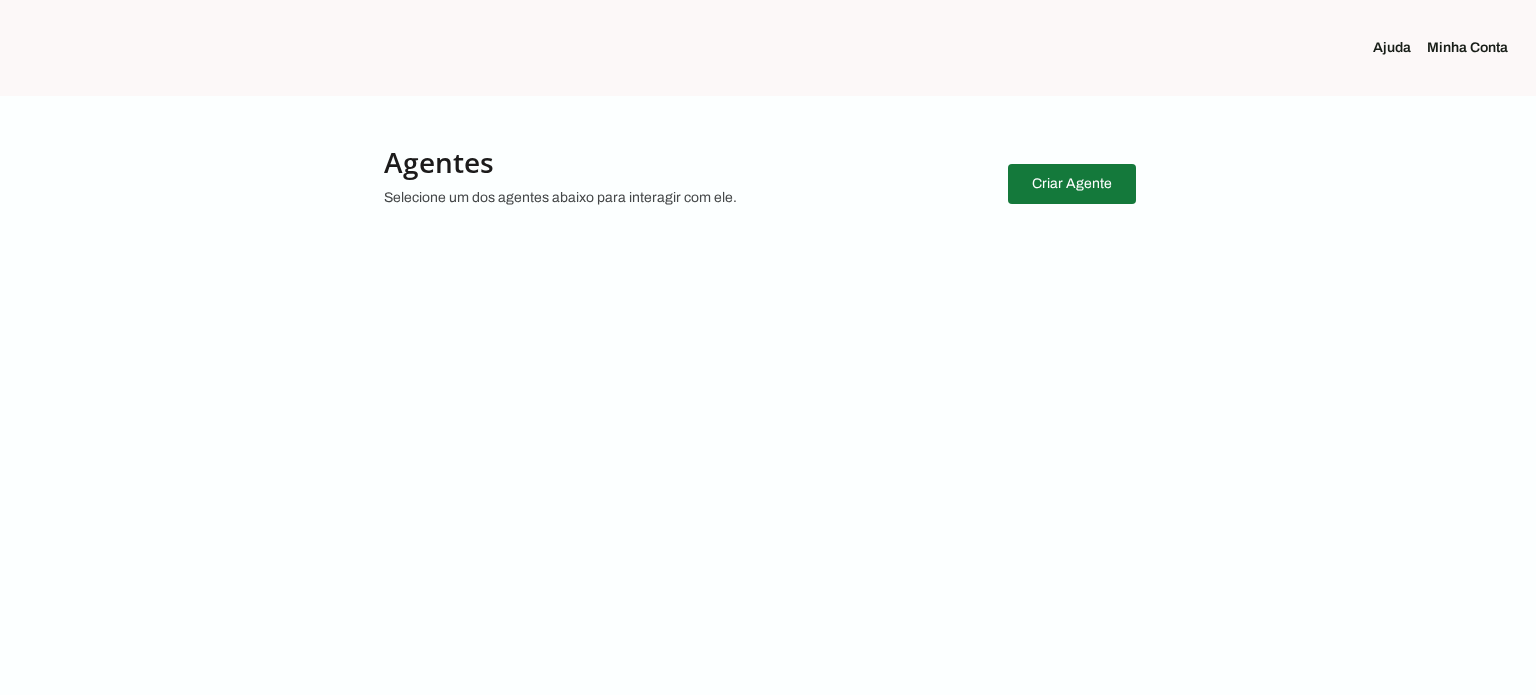 click at bounding box center [1072, 184] 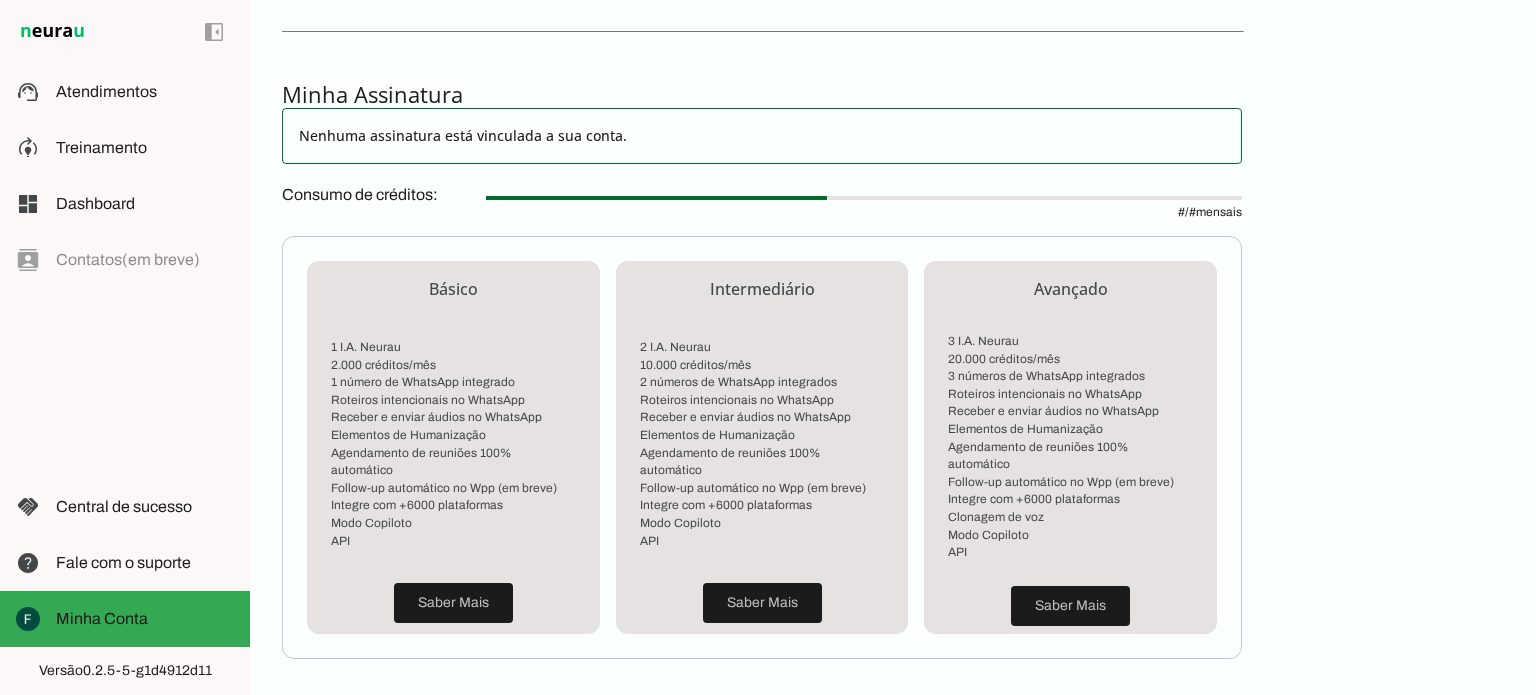 scroll, scrollTop: 0, scrollLeft: 0, axis: both 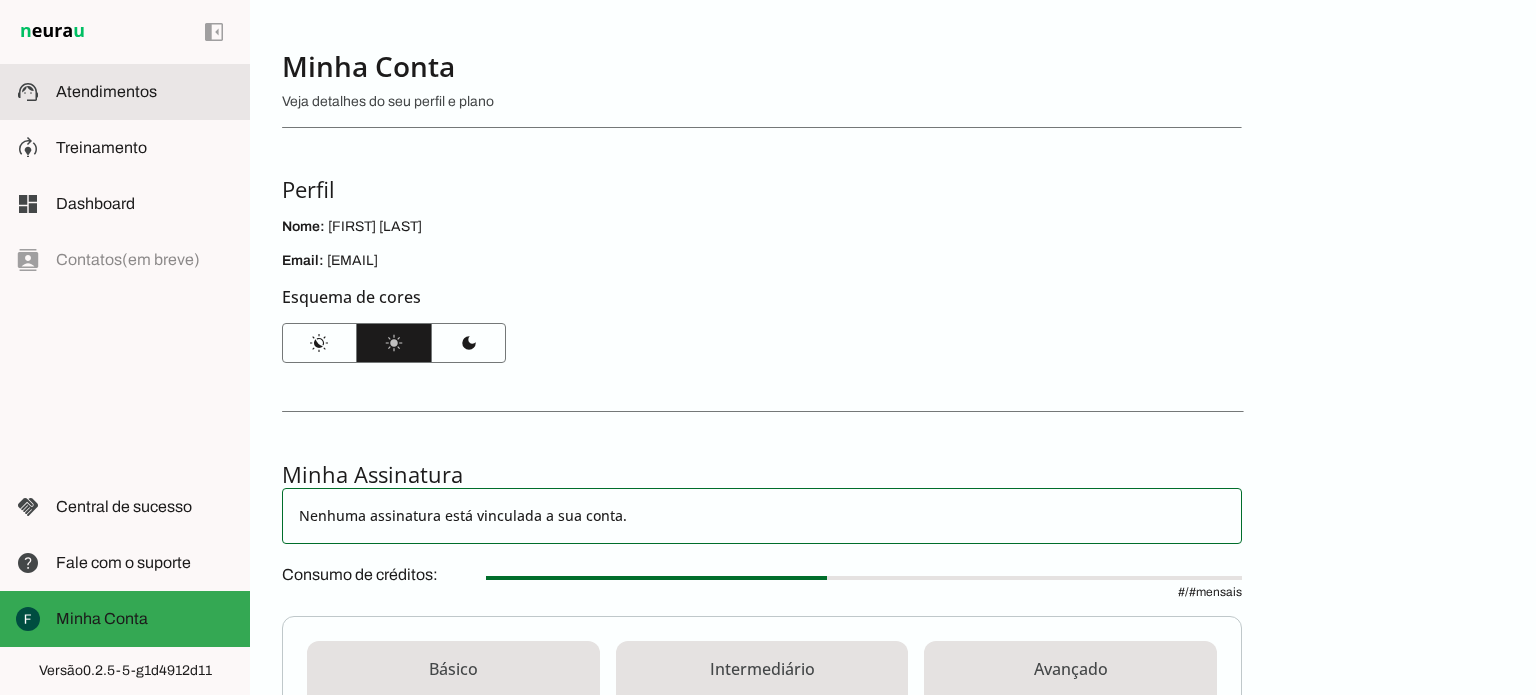click on "Atendimentos" 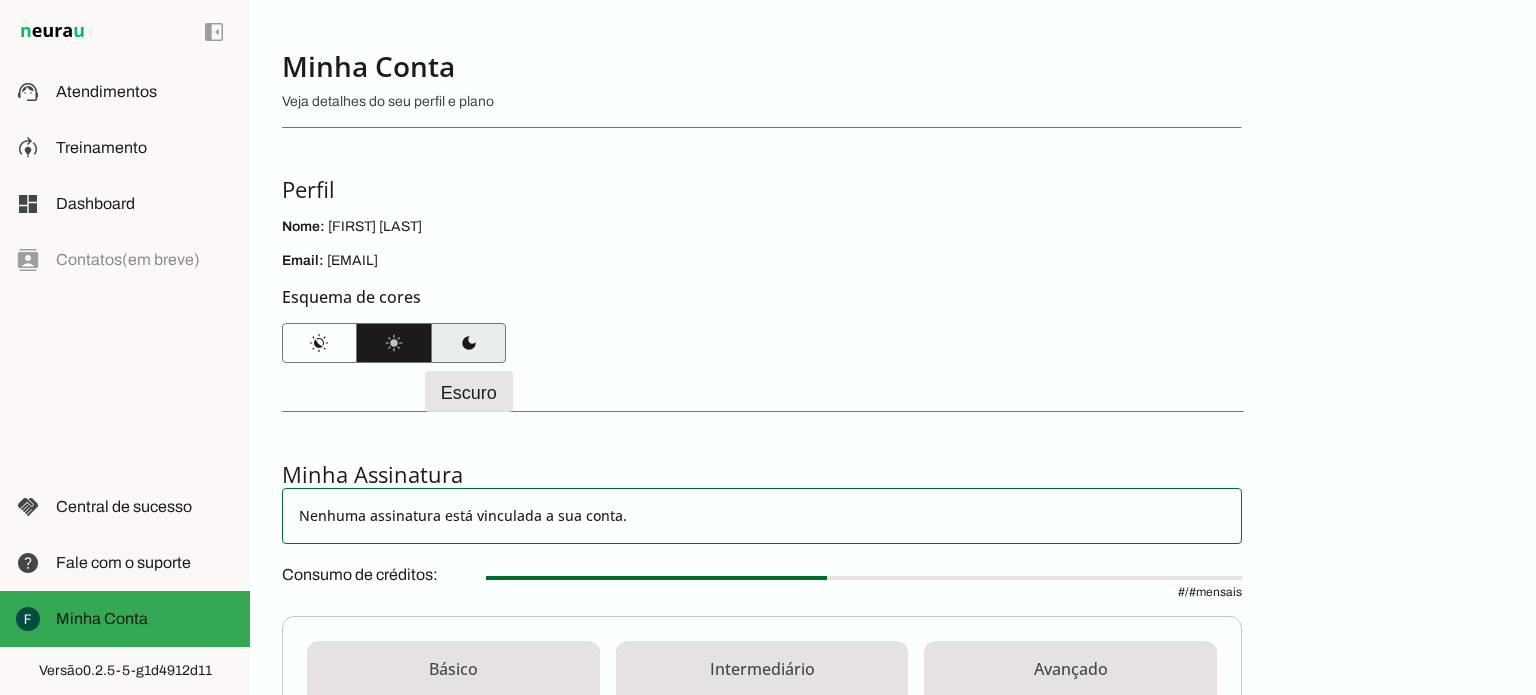 click at bounding box center [468, 343] 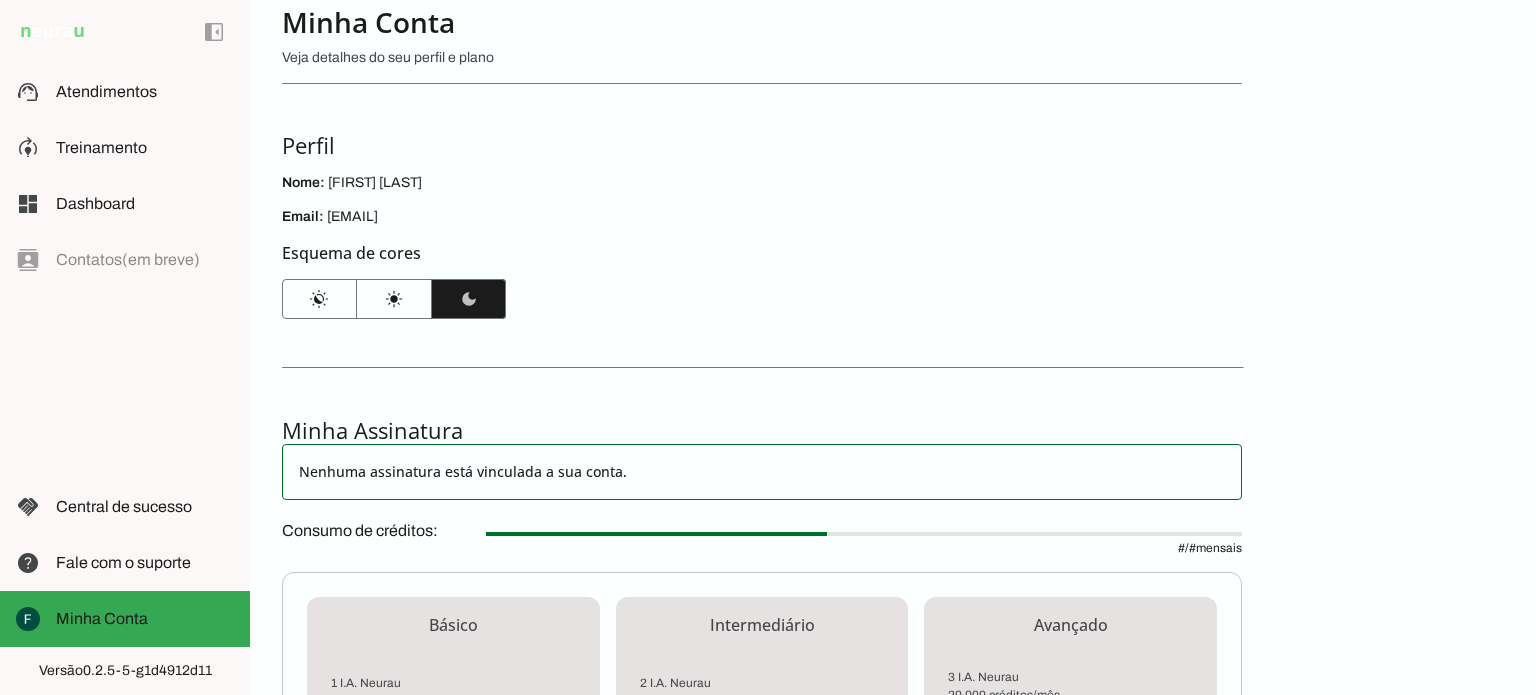 scroll, scrollTop: 0, scrollLeft: 0, axis: both 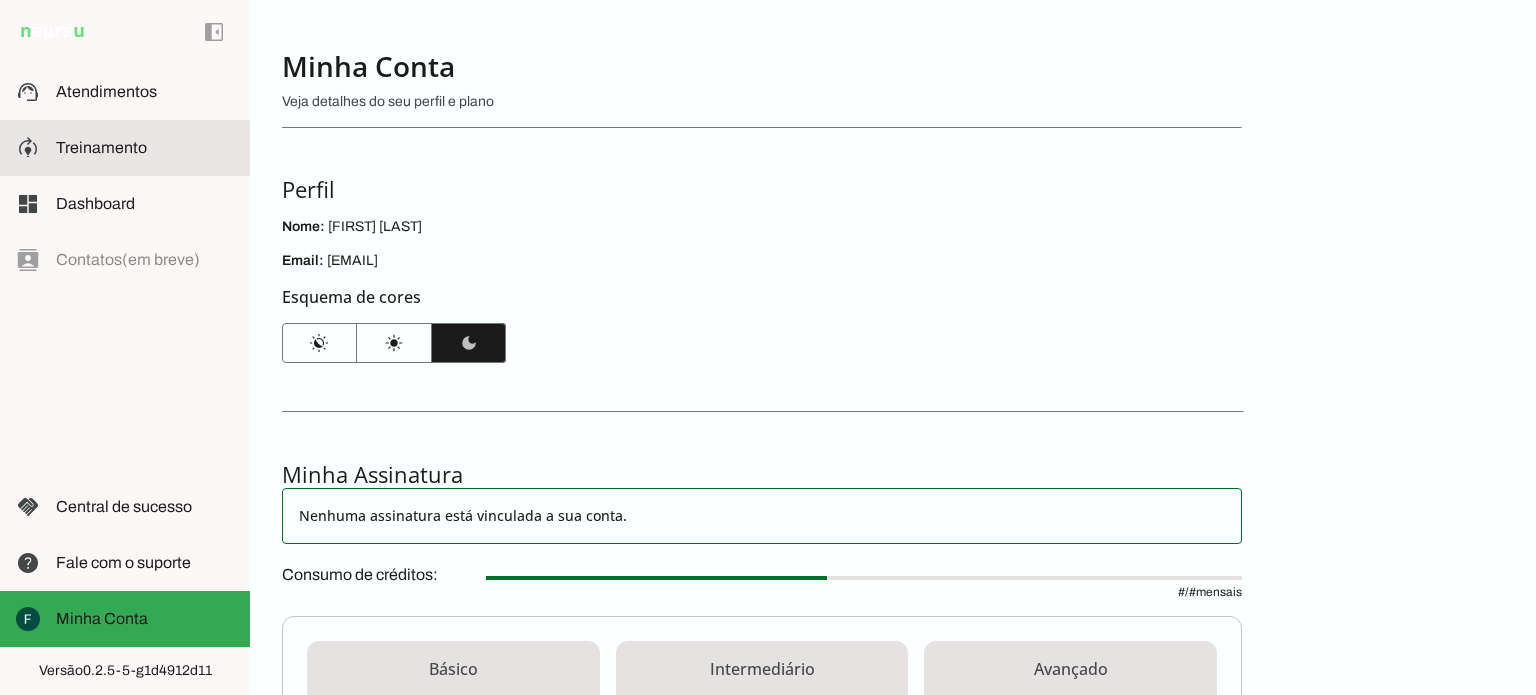 click at bounding box center (145, 148) 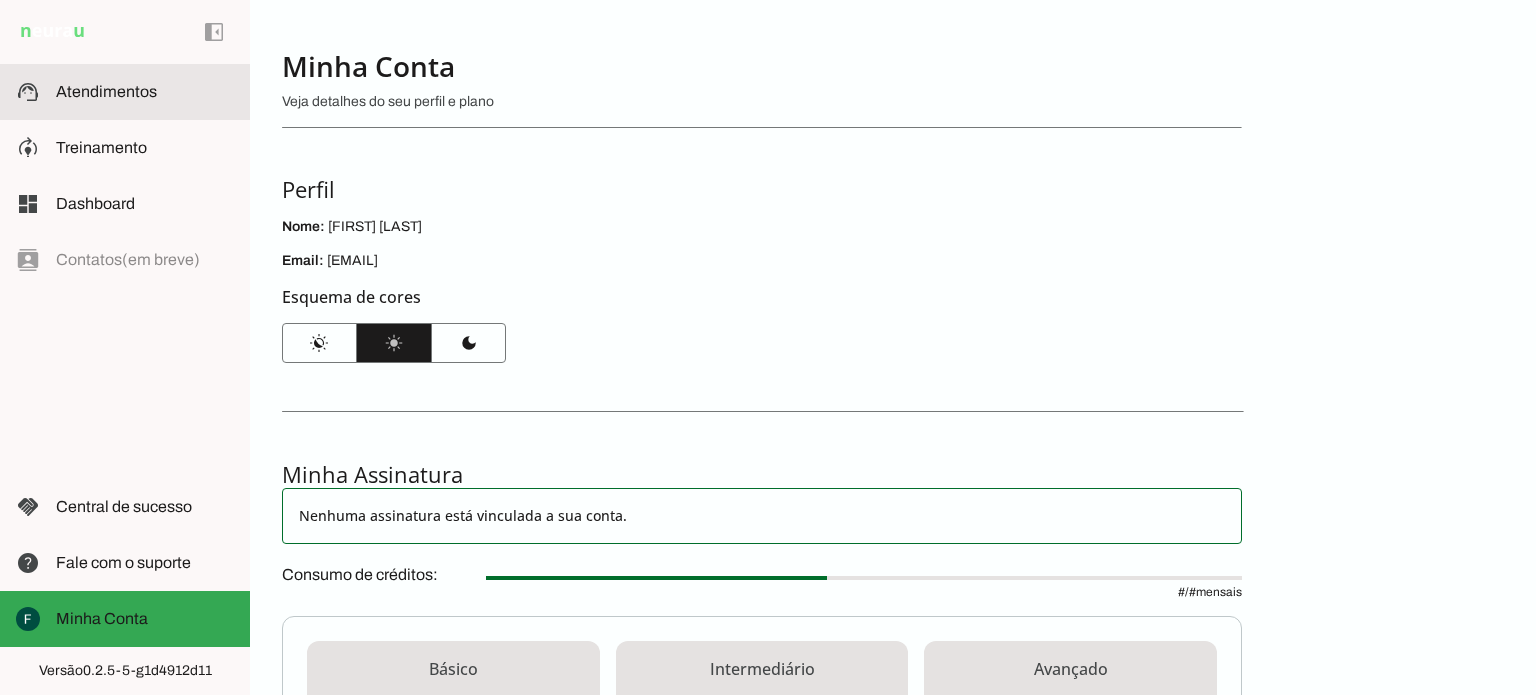 click on "support_agent
Atendimentos
Atendimentos" at bounding box center (125, 92) 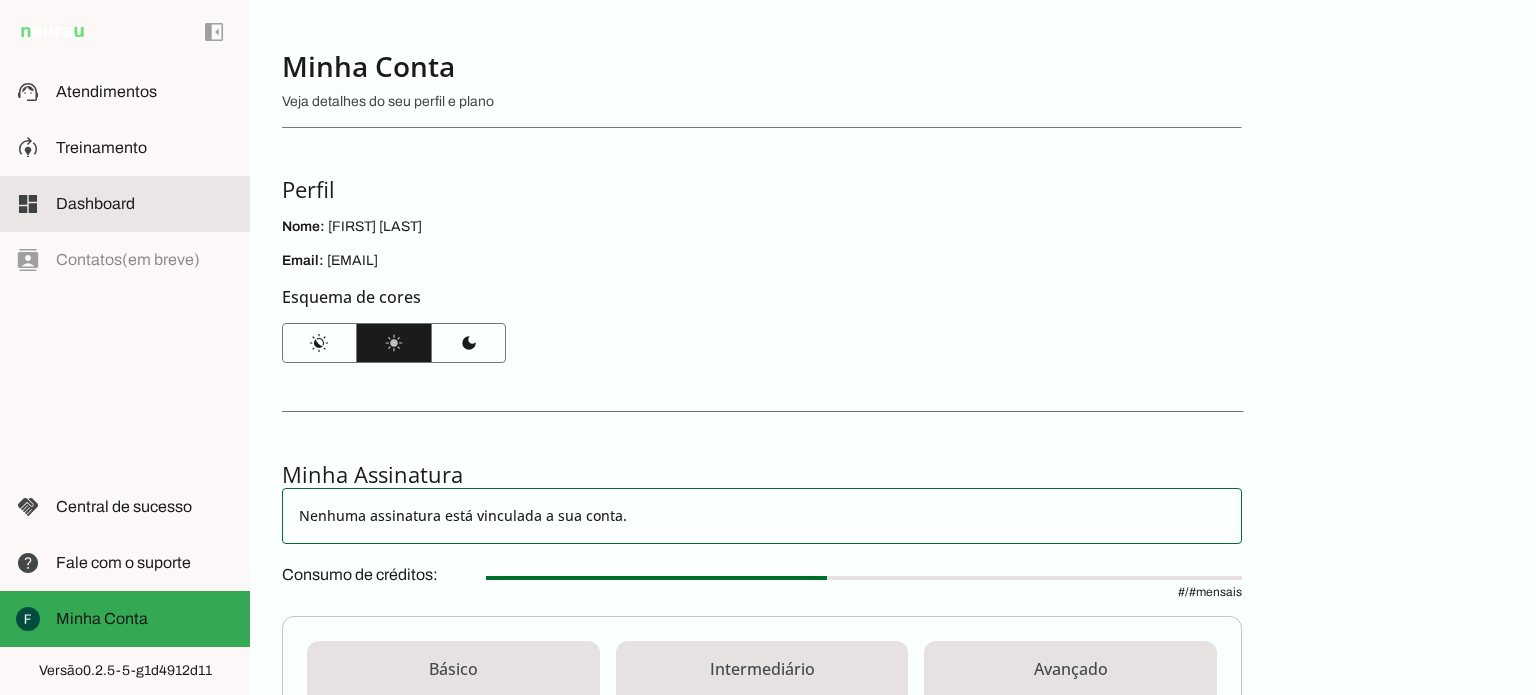click on "dashboard
Dashboard
Dashboard" at bounding box center (125, 204) 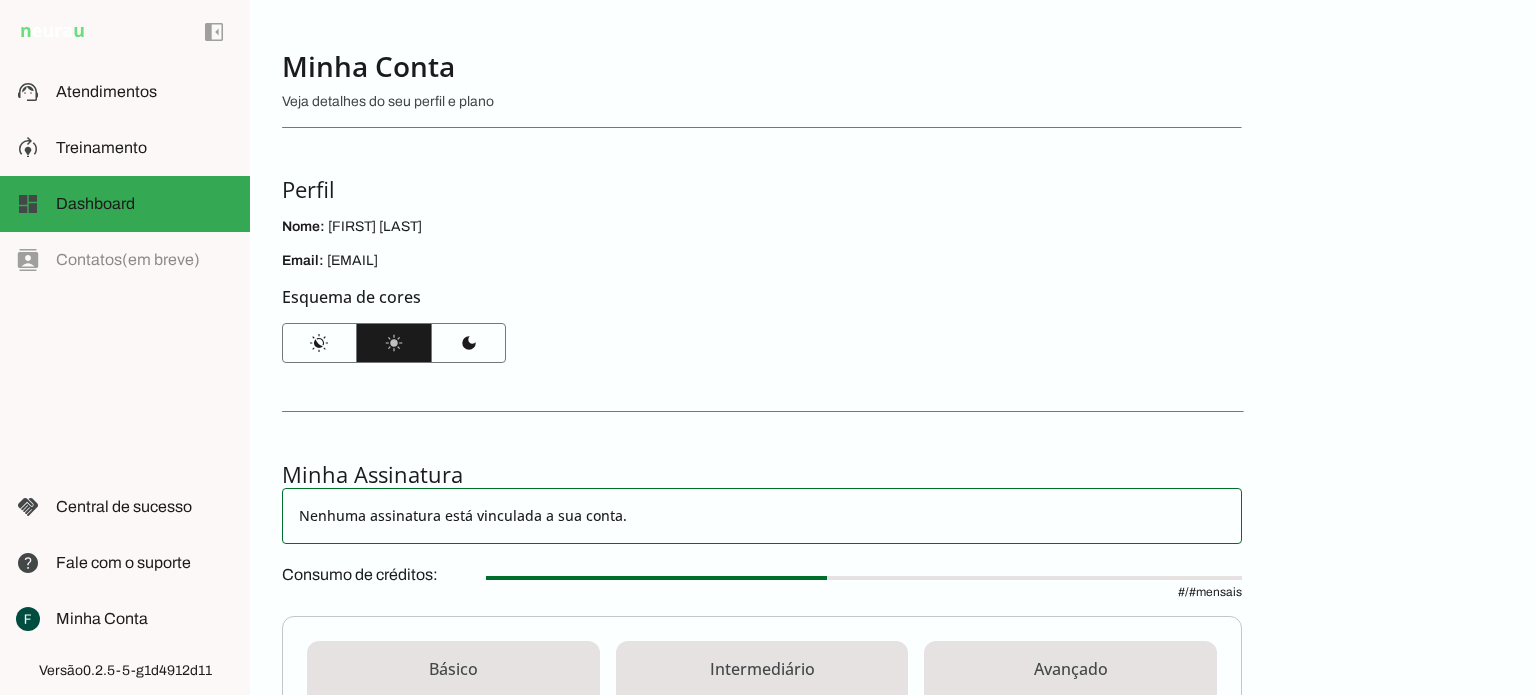 click 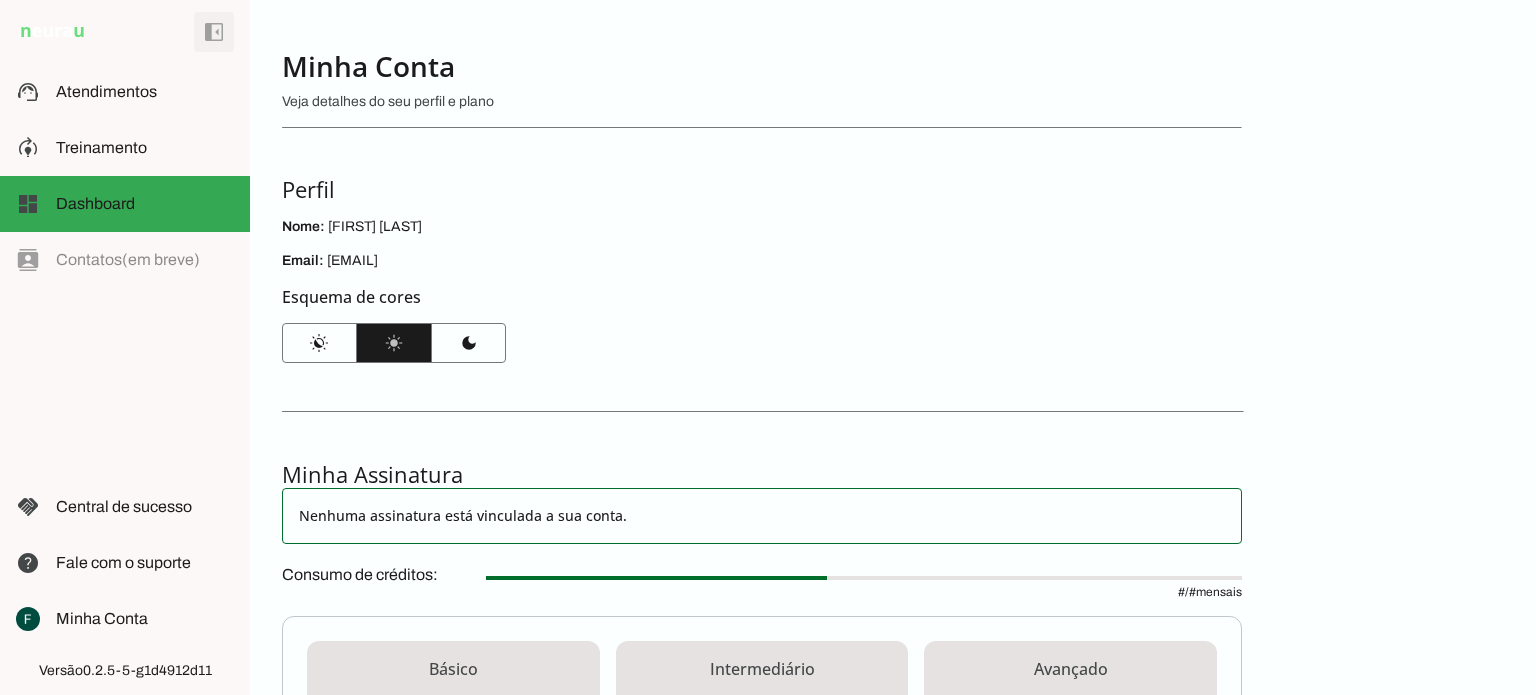 click at bounding box center [214, 32] 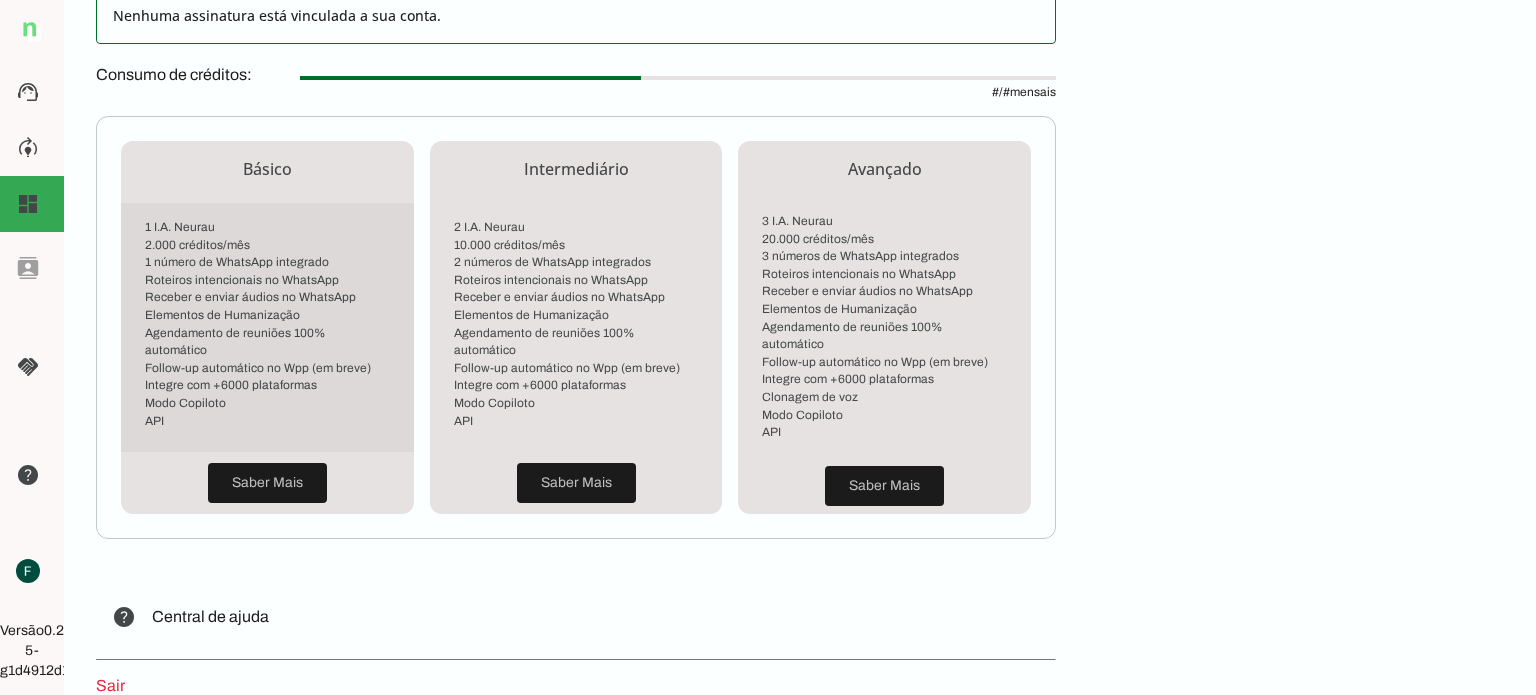 scroll, scrollTop: 596, scrollLeft: 0, axis: vertical 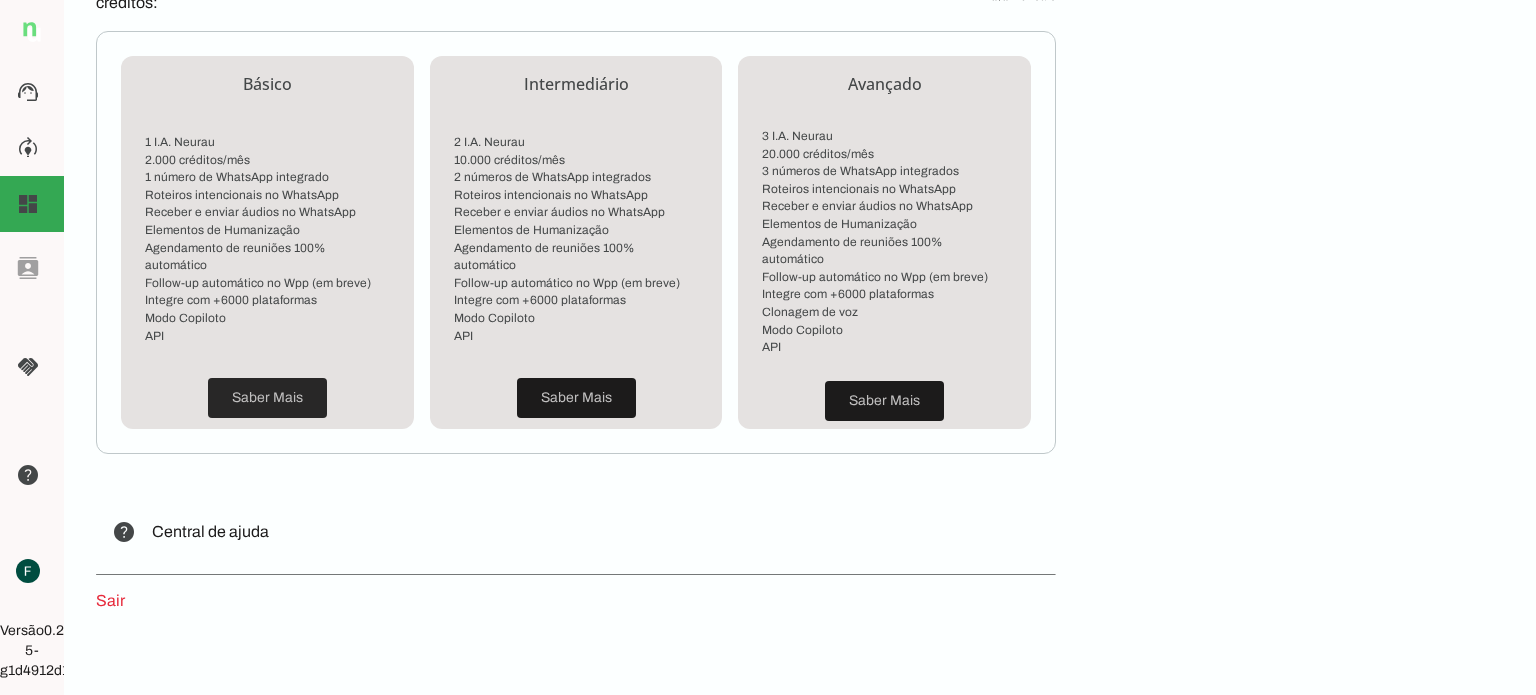 click at bounding box center (267, 398) 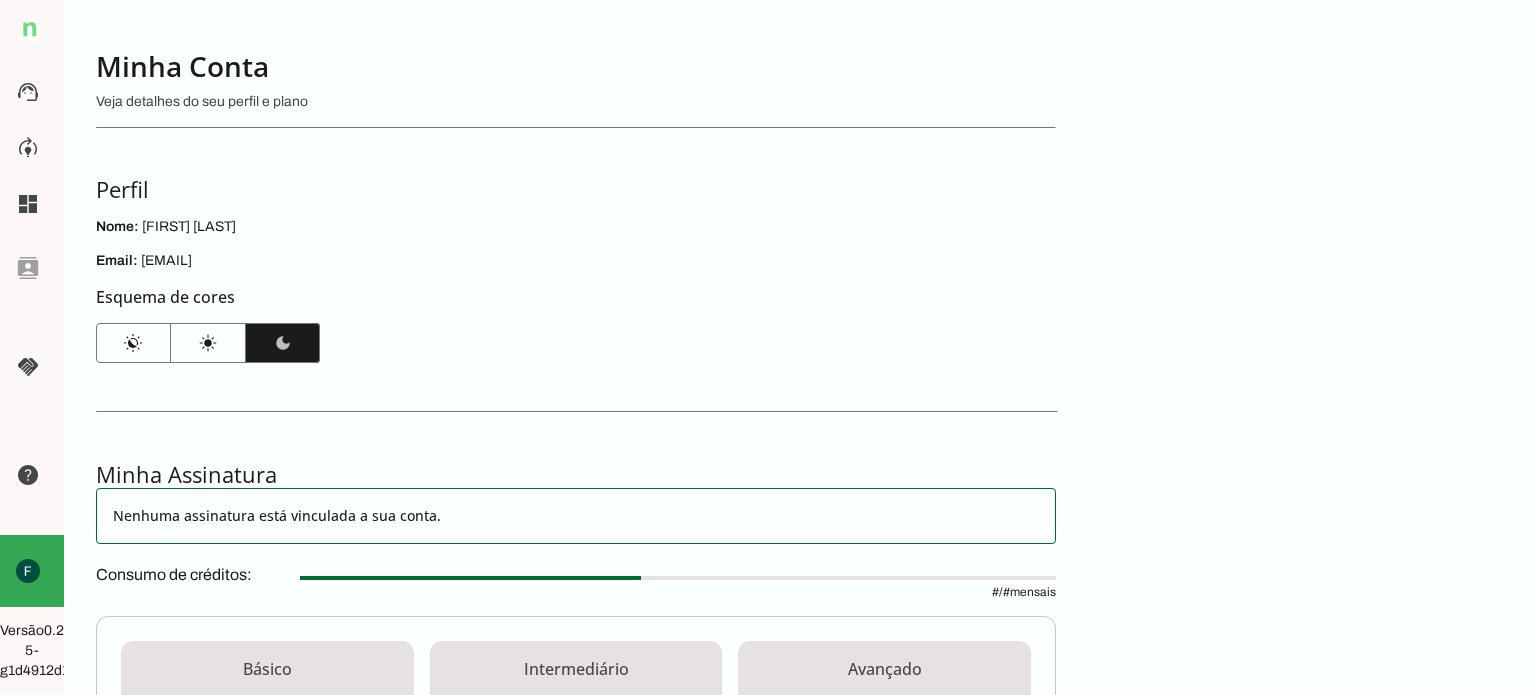 scroll, scrollTop: 0, scrollLeft: 0, axis: both 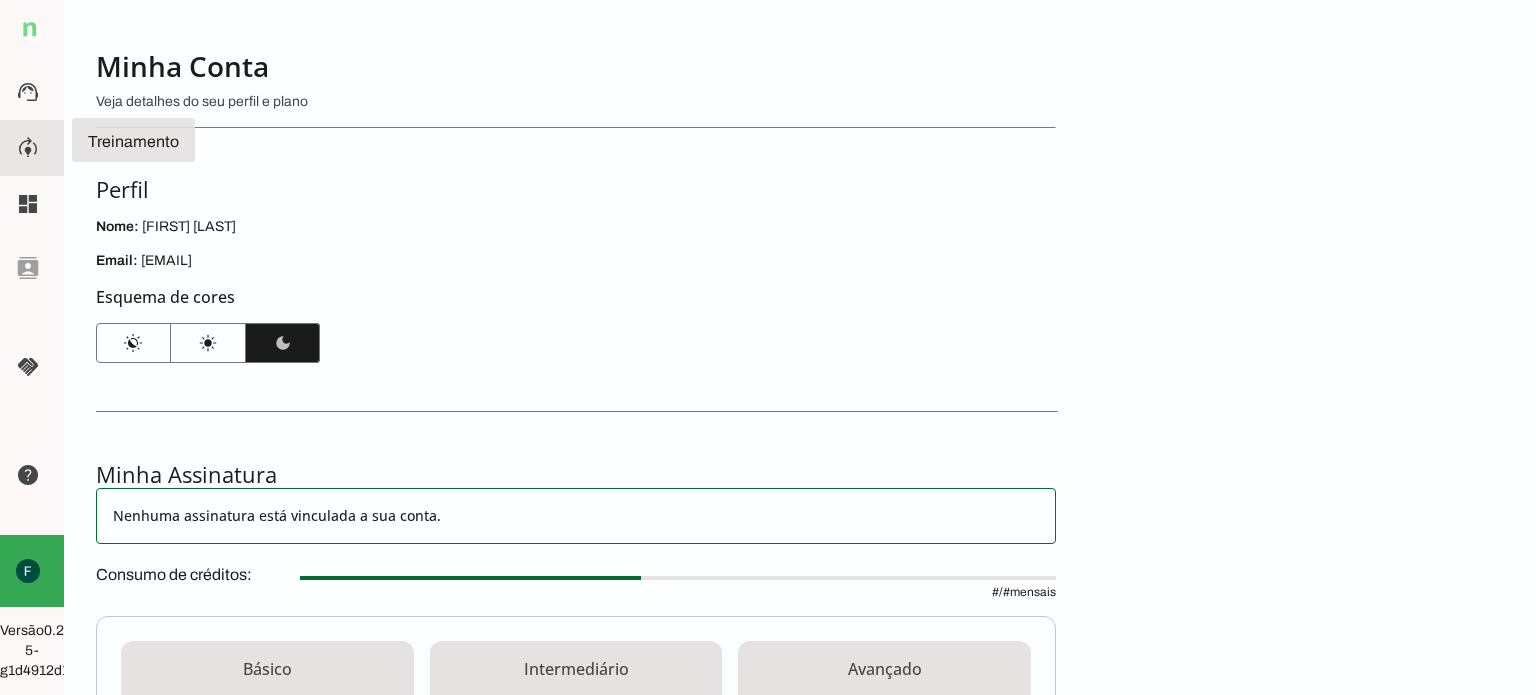 click on "model_training
Treinamento
Treinamento" at bounding box center [32, 148] 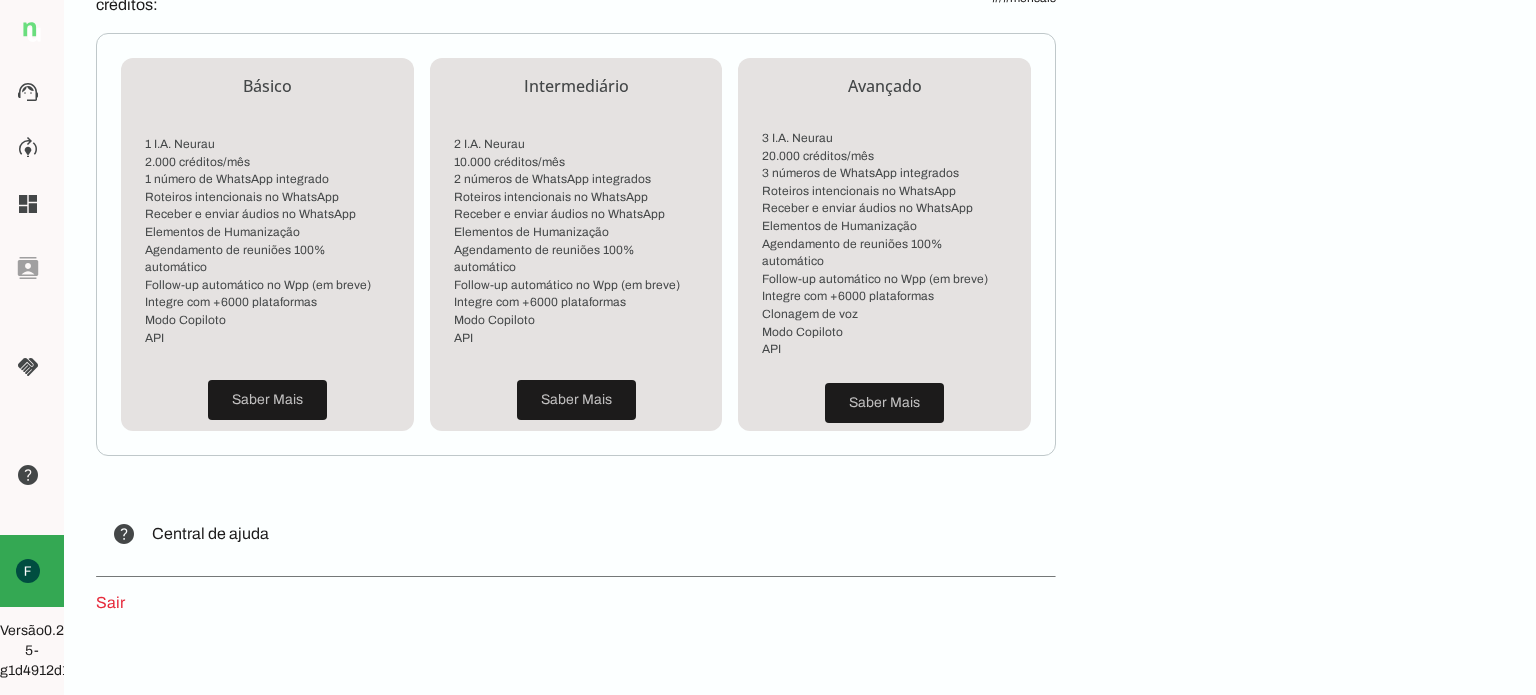scroll, scrollTop: 596, scrollLeft: 0, axis: vertical 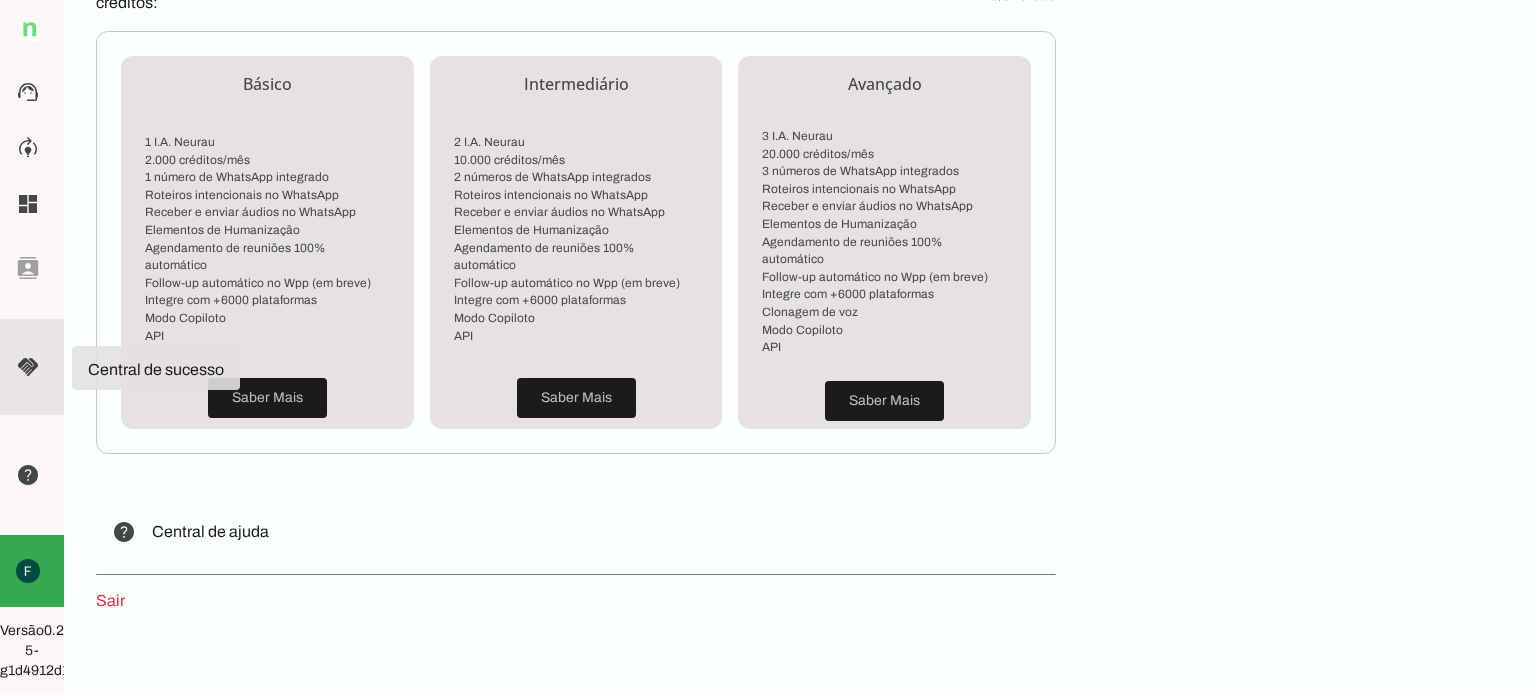 click on "handshake" 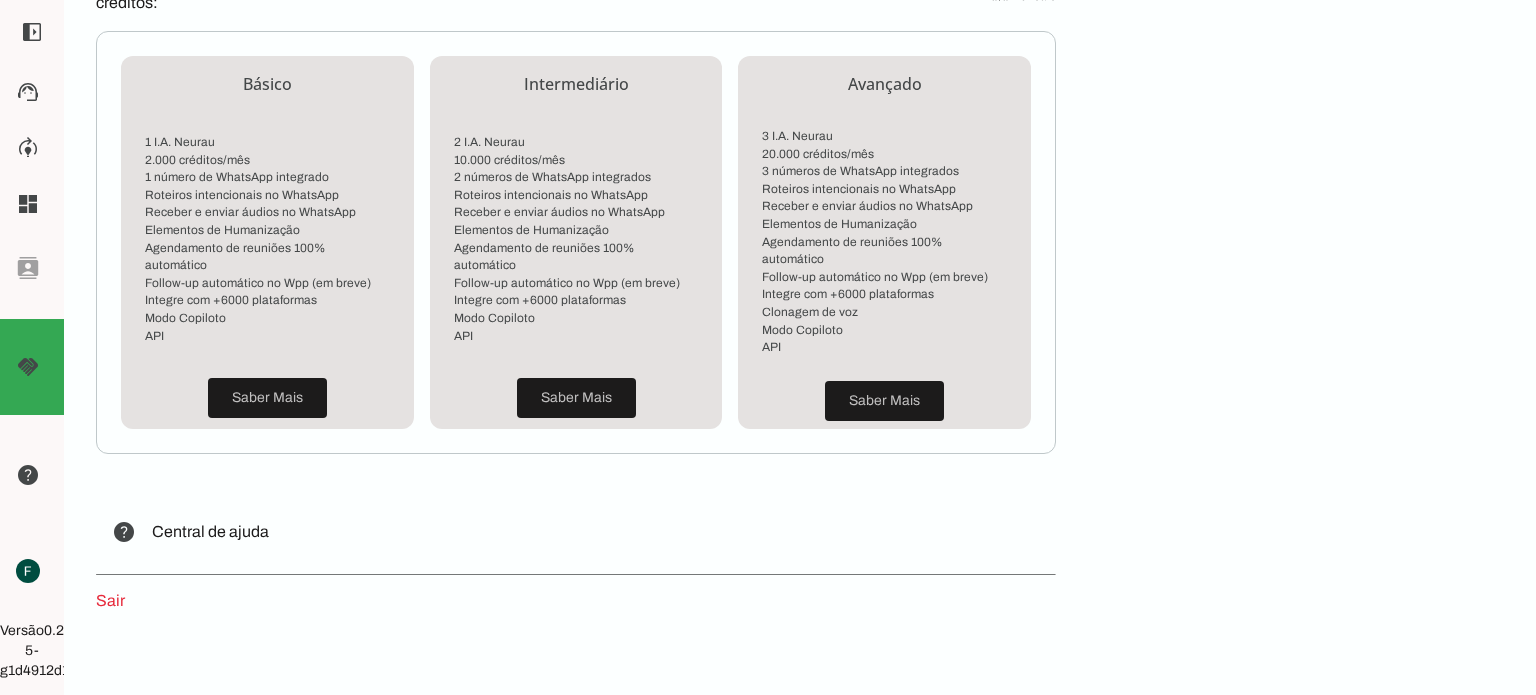 click on "left_panel_open
left_panel_close" 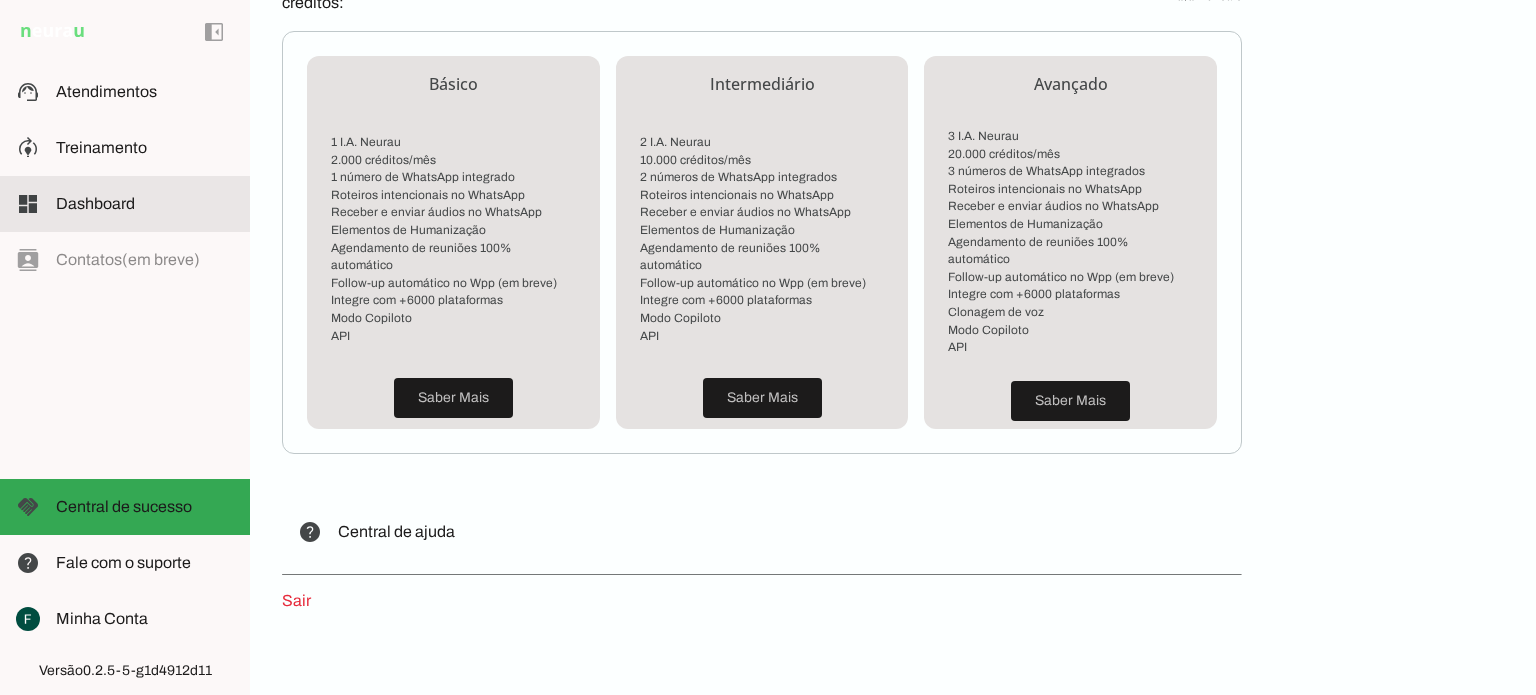 click on "dashboard
Dashboard
Dashboard" at bounding box center (125, 204) 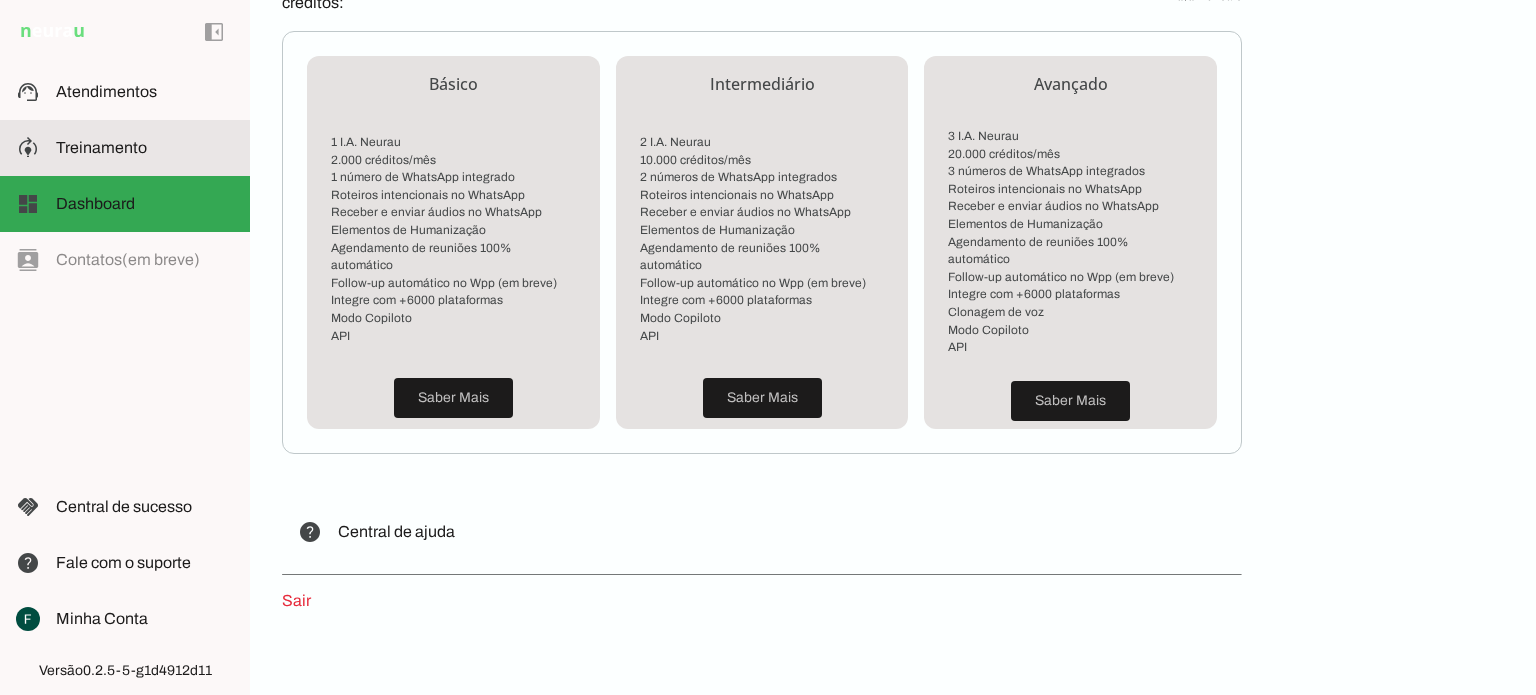 click on "Treinamento" 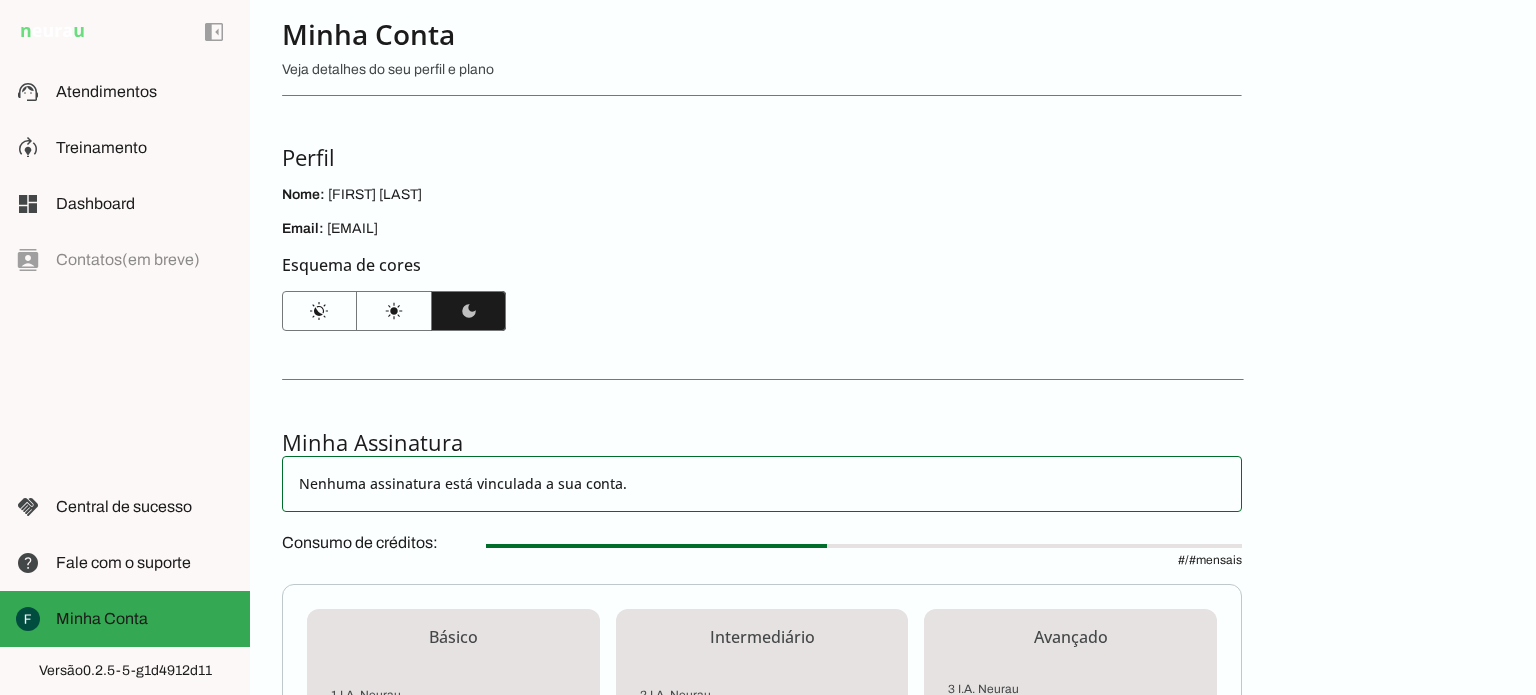 scroll, scrollTop: 0, scrollLeft: 0, axis: both 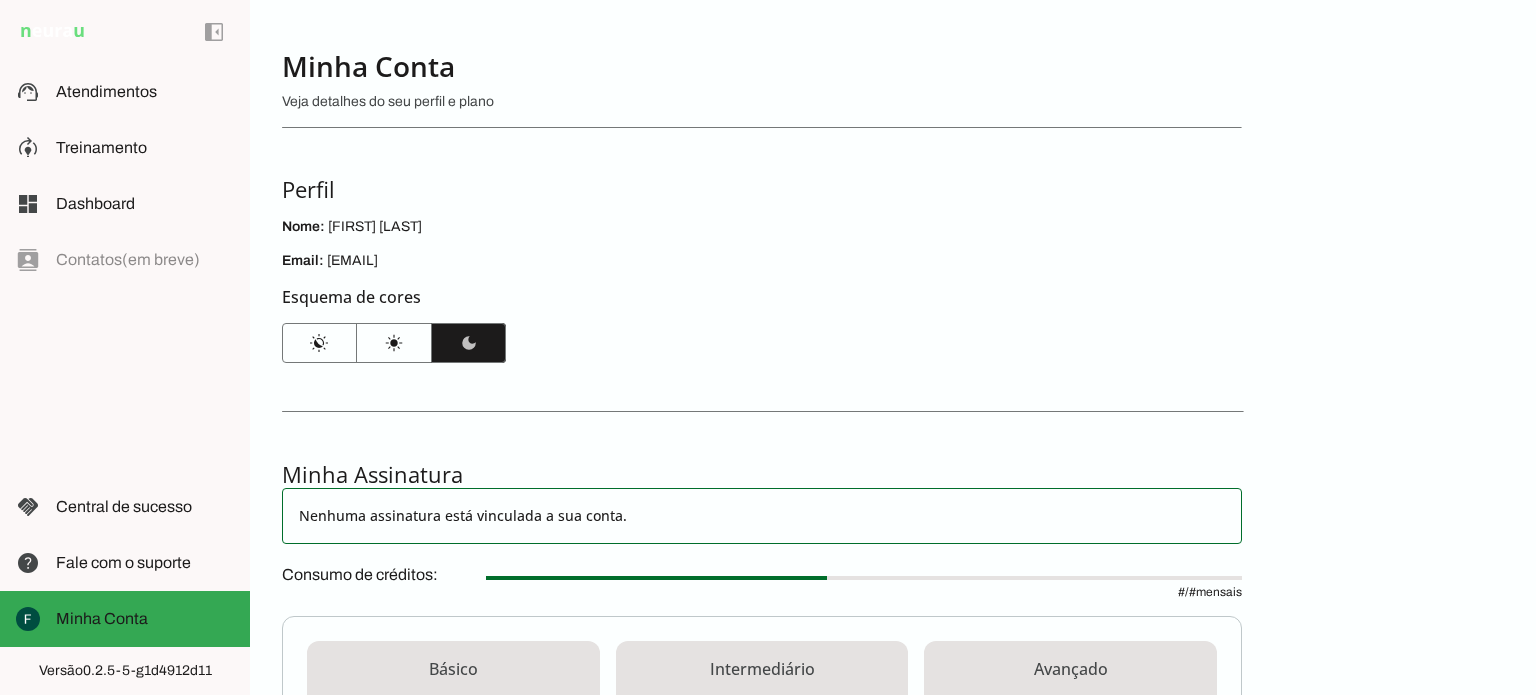 click on "Nenhuma assinatura está vinculada a sua conta." at bounding box center (762, 516) 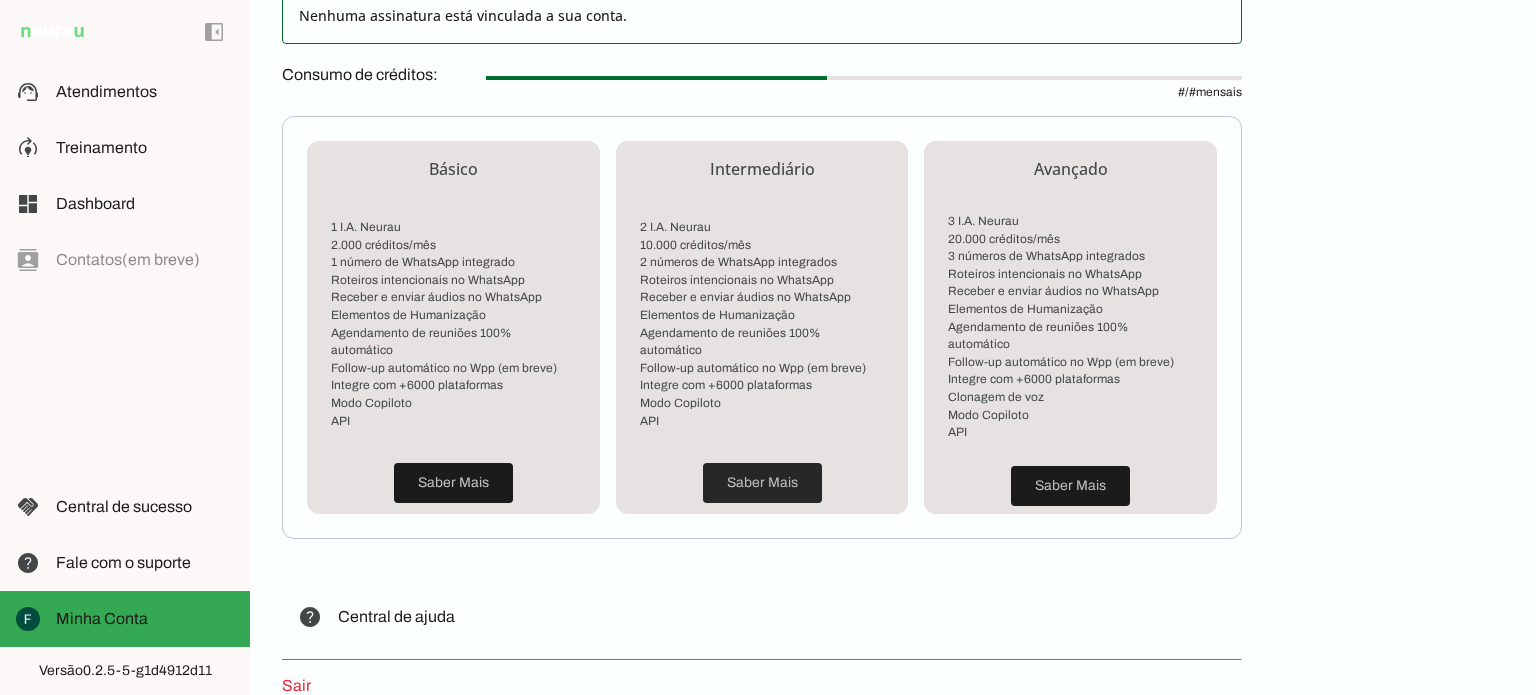 click at bounding box center (762, 483) 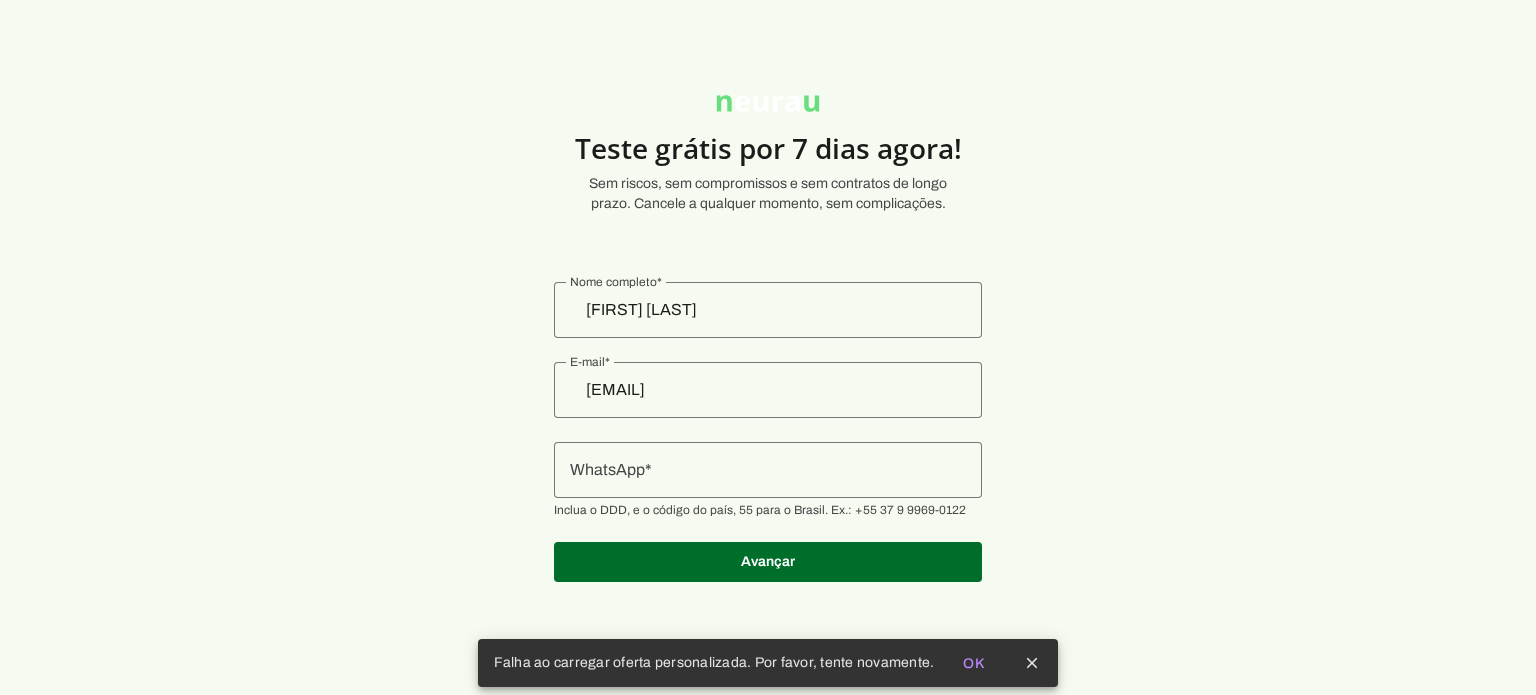 scroll, scrollTop: 0, scrollLeft: 0, axis: both 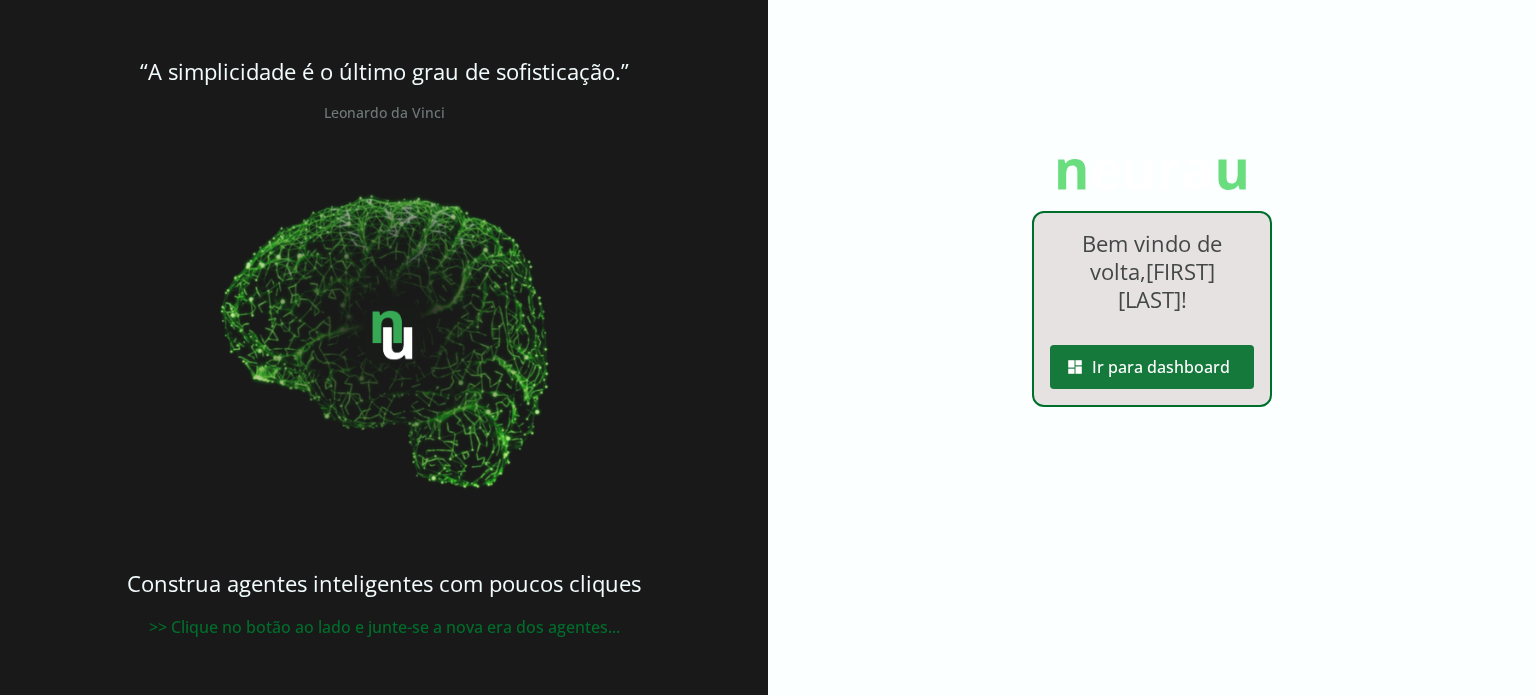 click at bounding box center (1152, 367) 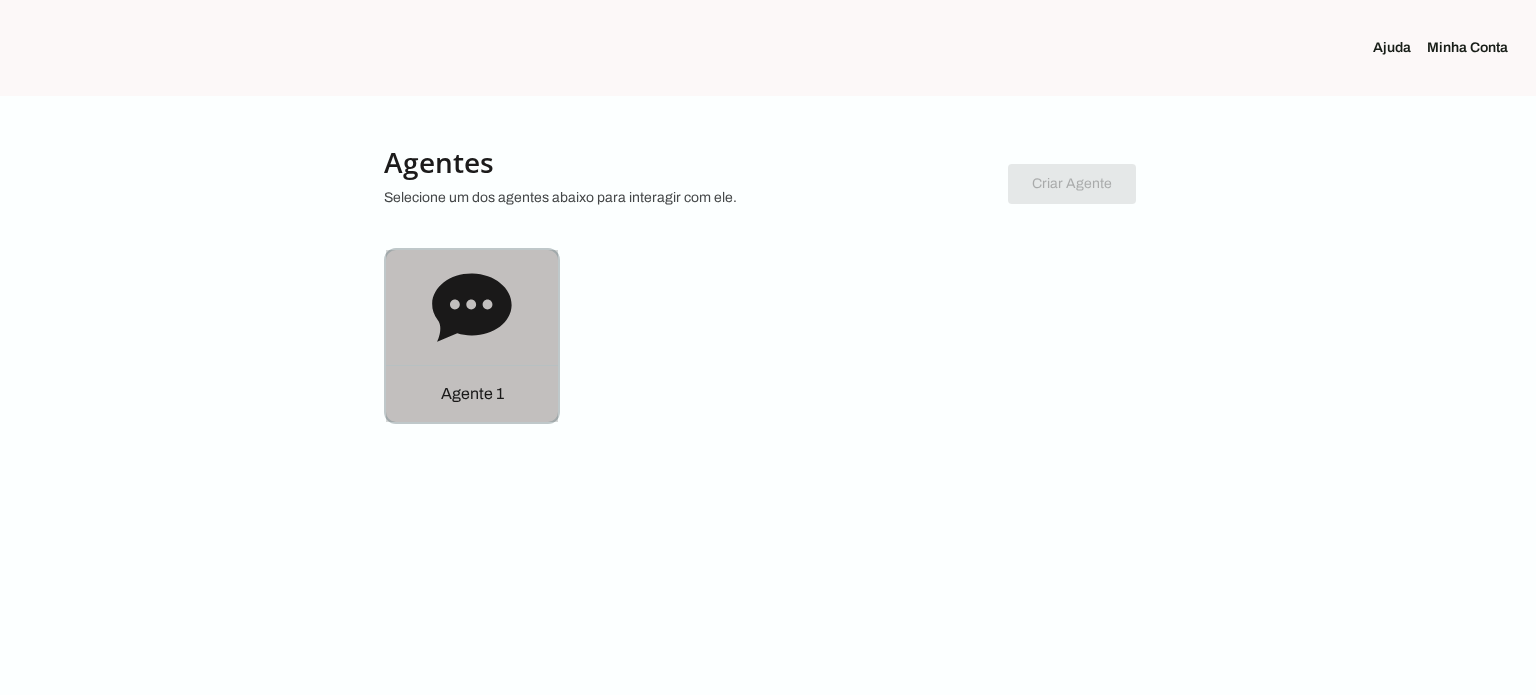 click on "Agente 1" 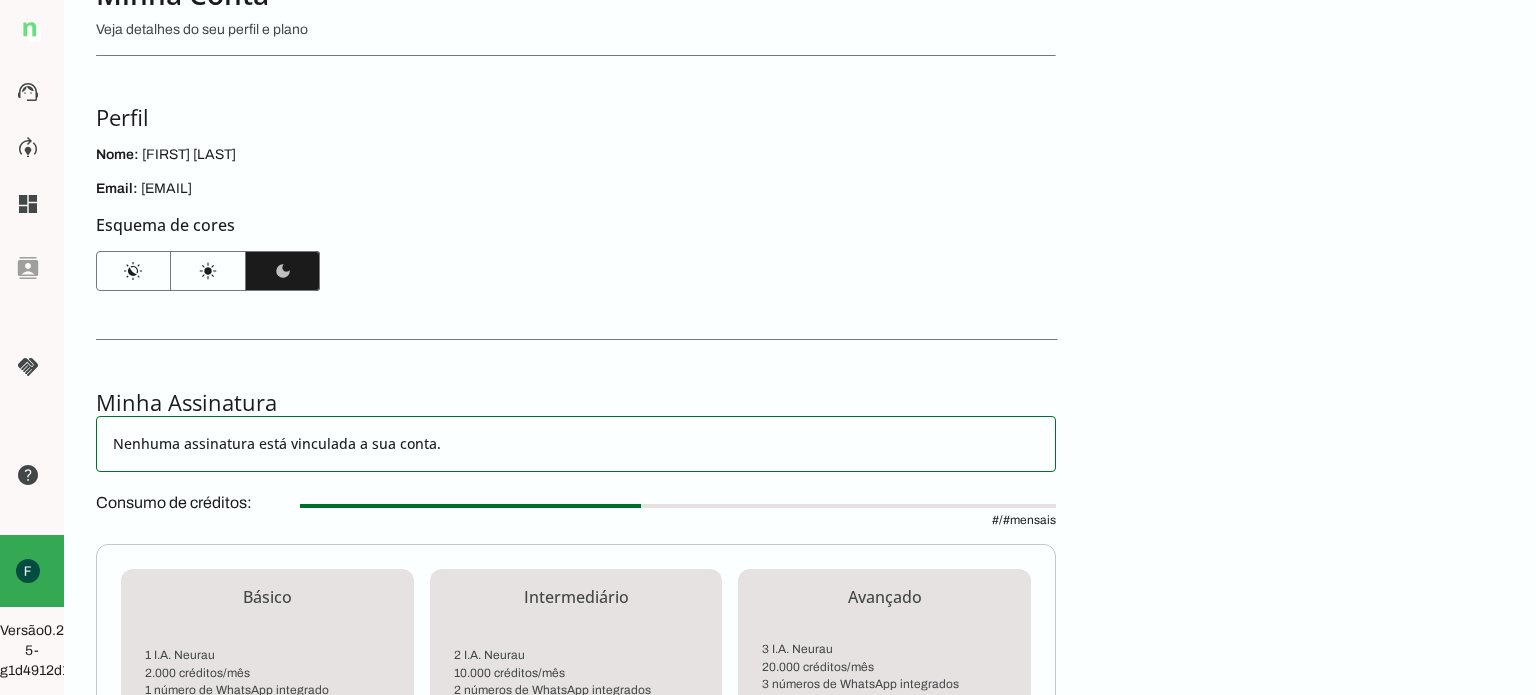scroll, scrollTop: 0, scrollLeft: 0, axis: both 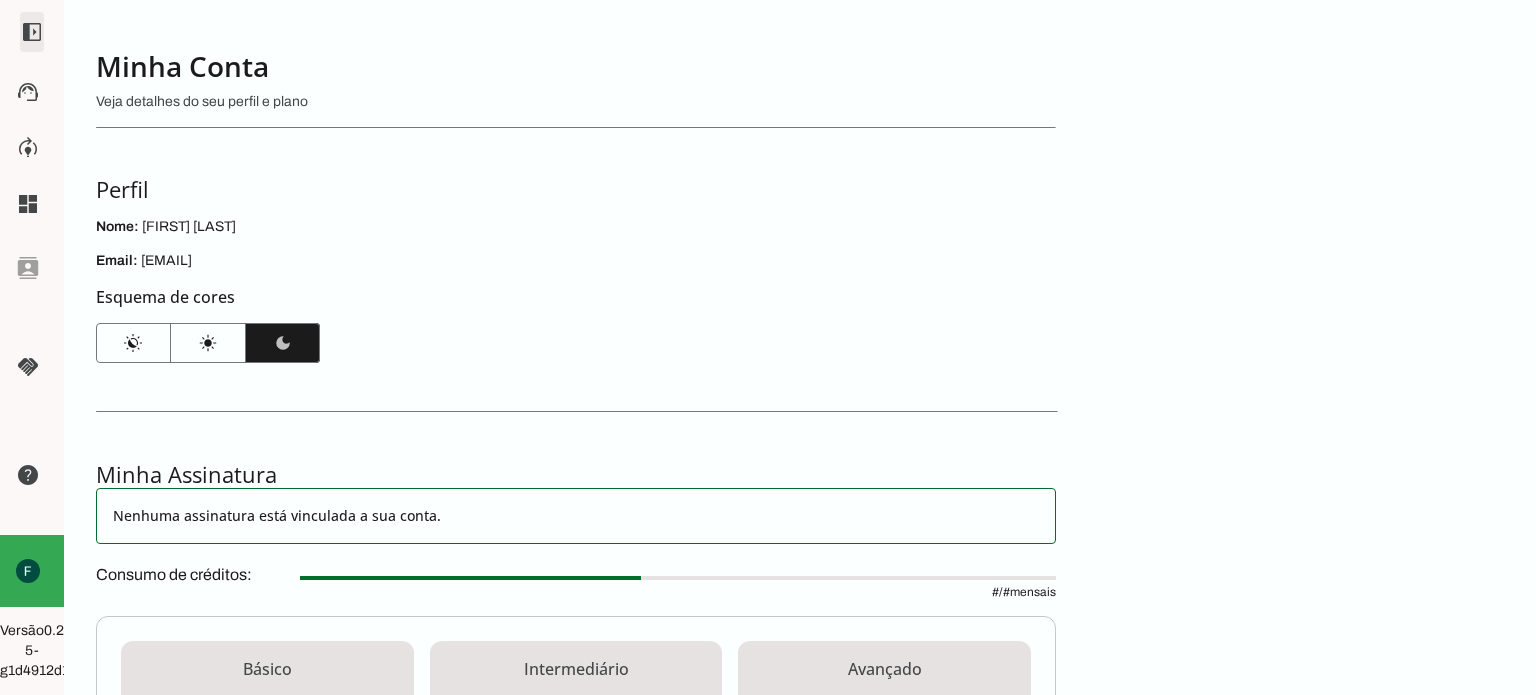 click at bounding box center [32, 32] 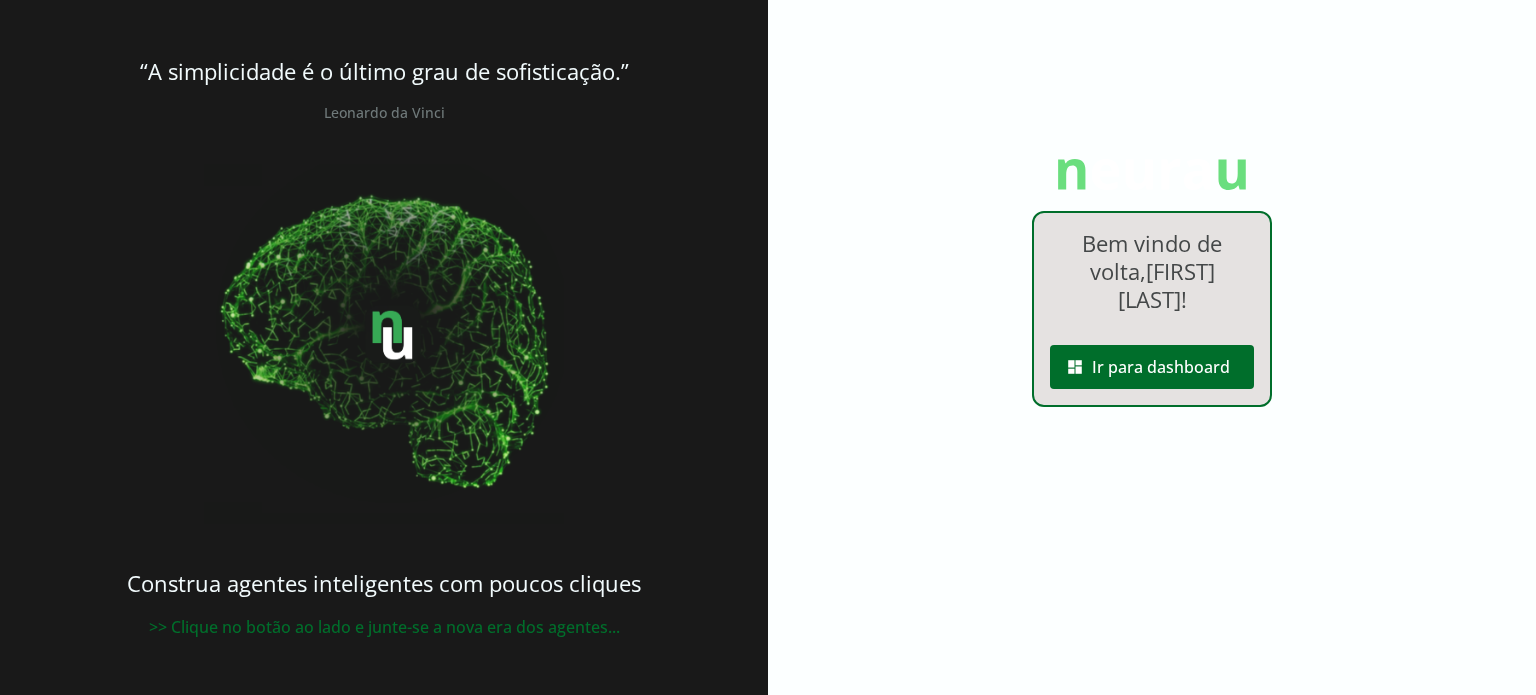 scroll, scrollTop: 0, scrollLeft: 0, axis: both 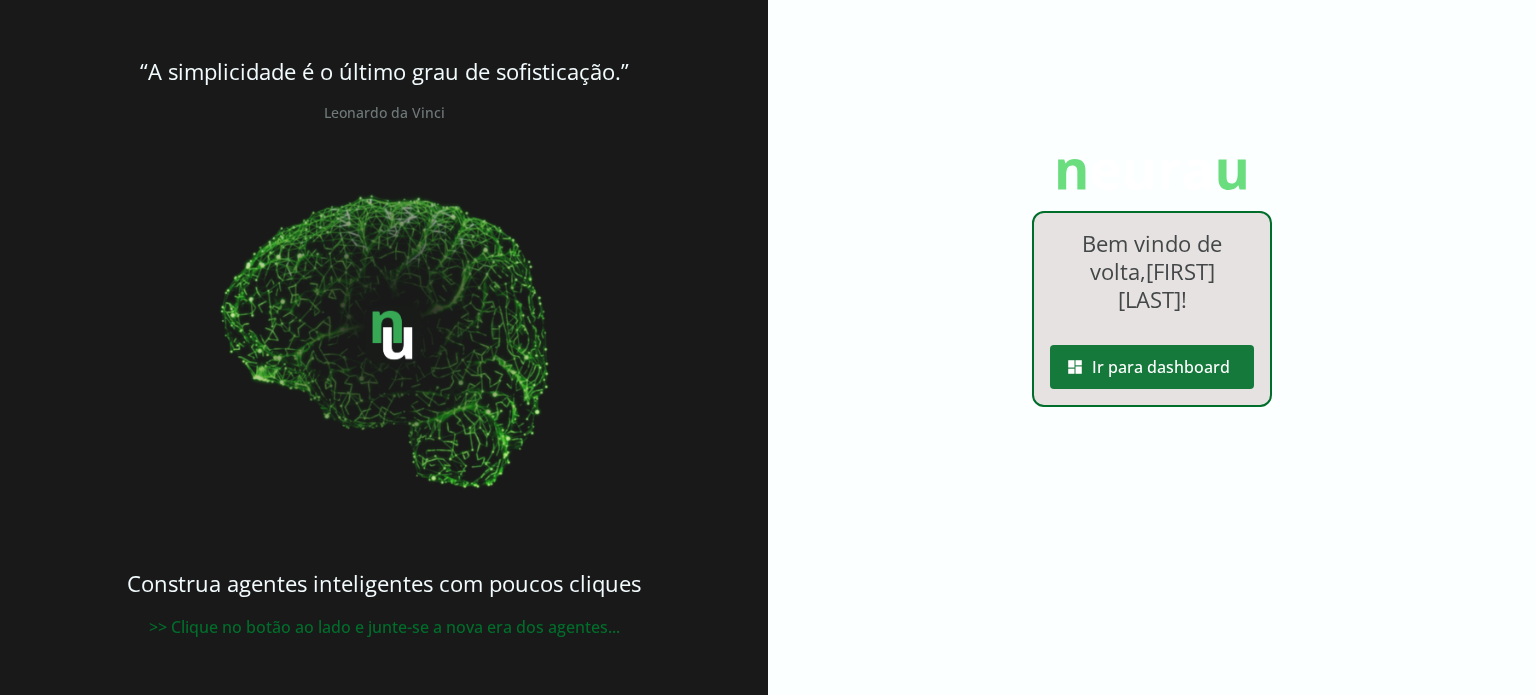 click at bounding box center [1152, 367] 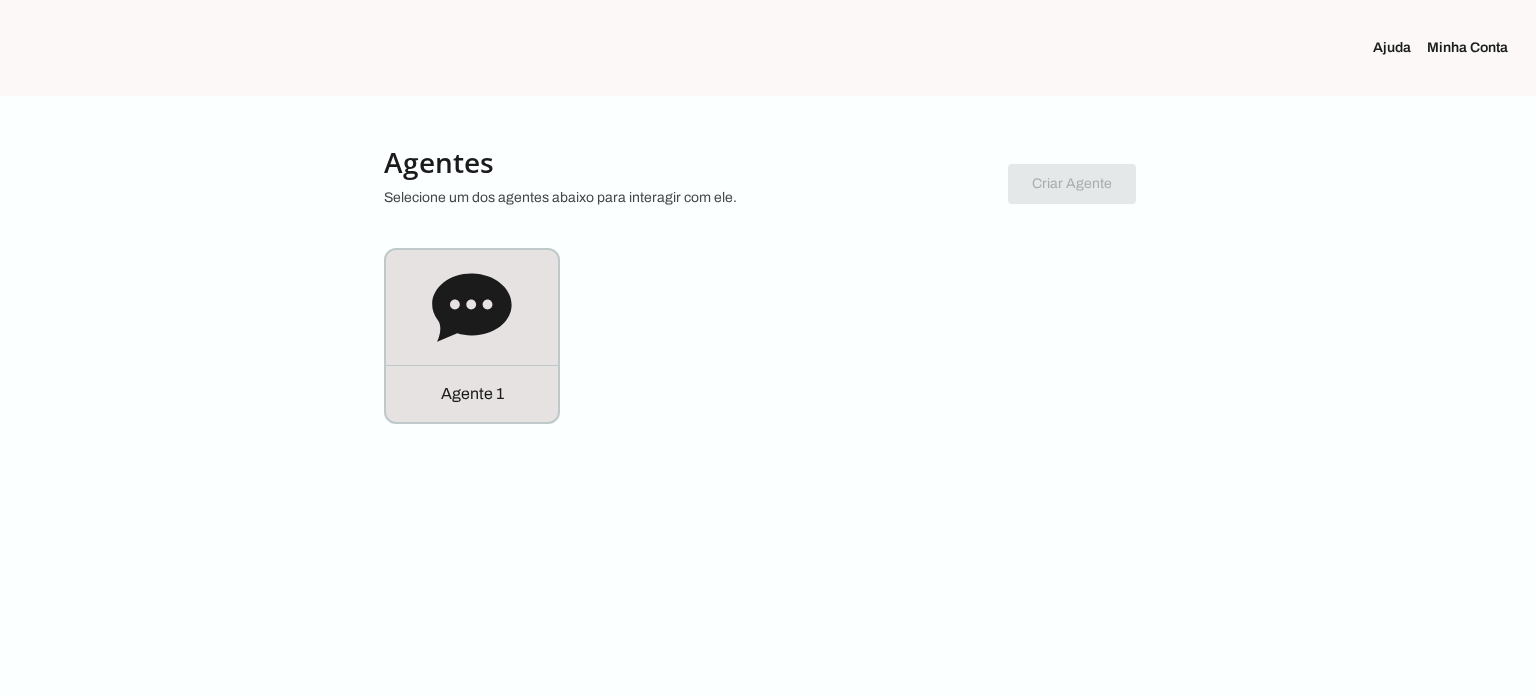 click on "Criar Agente
Você atingiu o limite de agentes permitidos. Atualize o seu
plano para aumentar o limite" 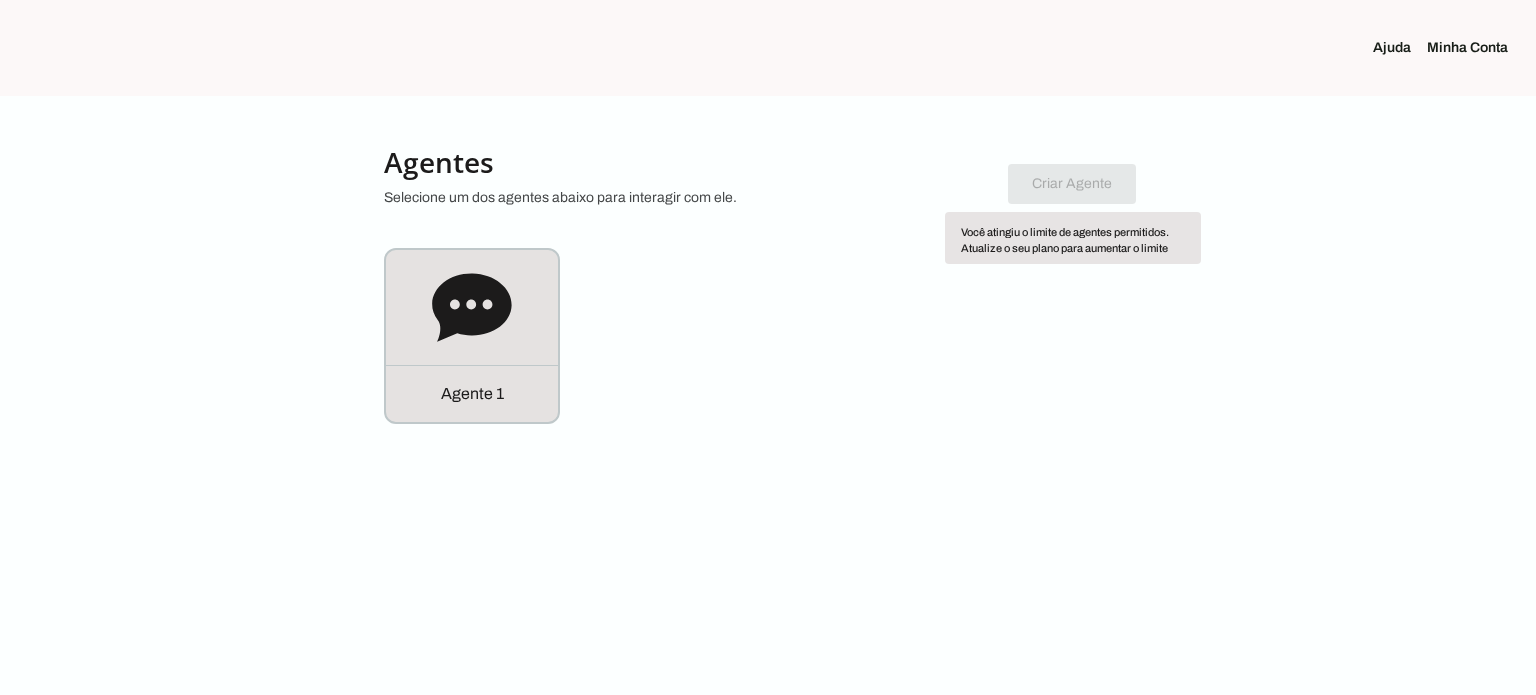 click on "Criar Agente
Você atingiu o limite de agentes permitidos. Atualize o seu
plano para aumentar o limite" 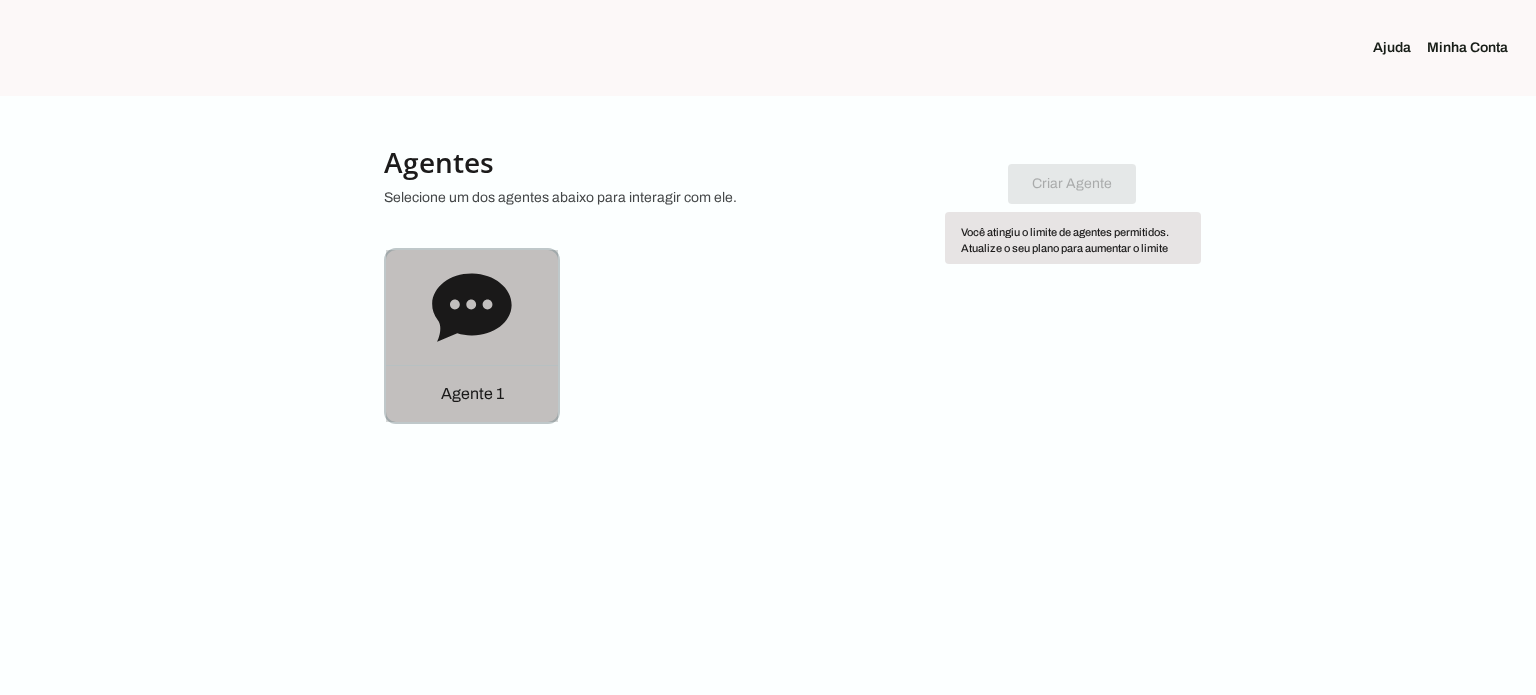 click 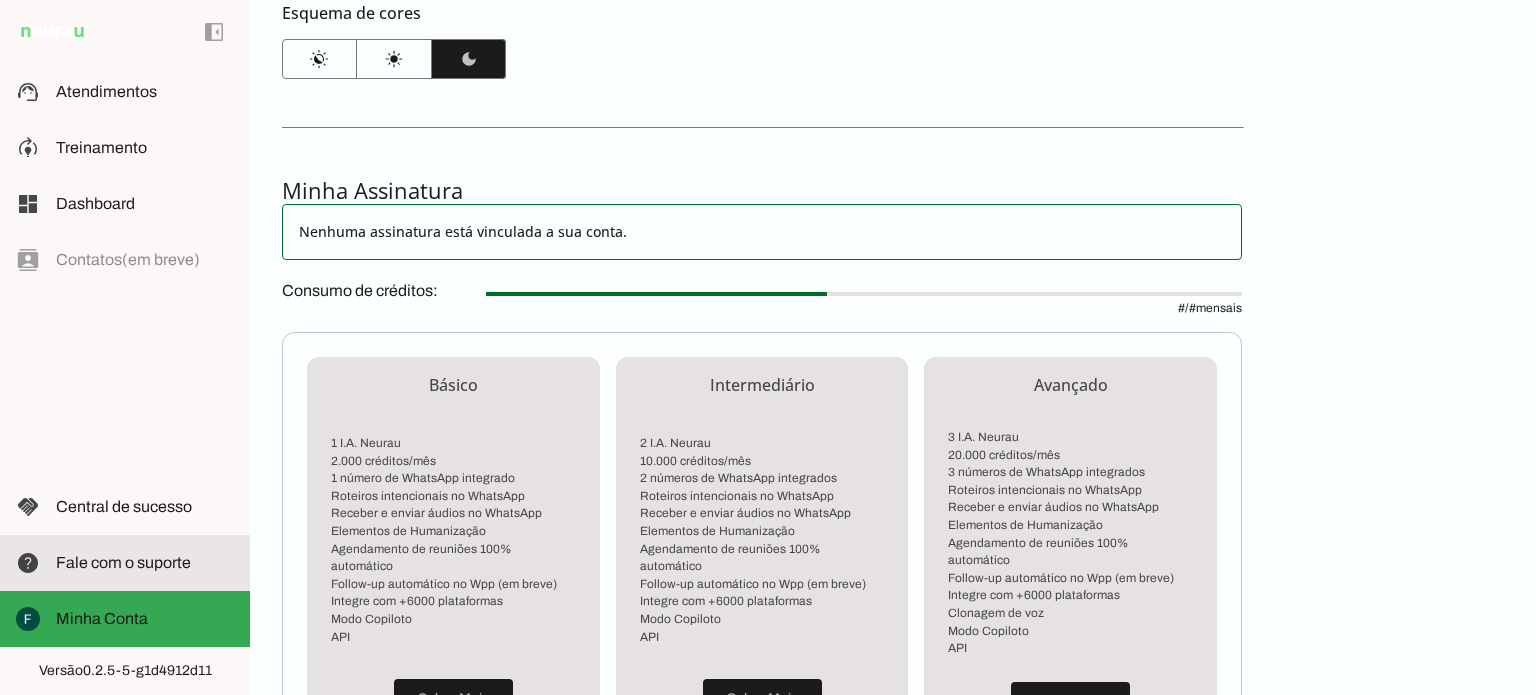 scroll, scrollTop: 300, scrollLeft: 0, axis: vertical 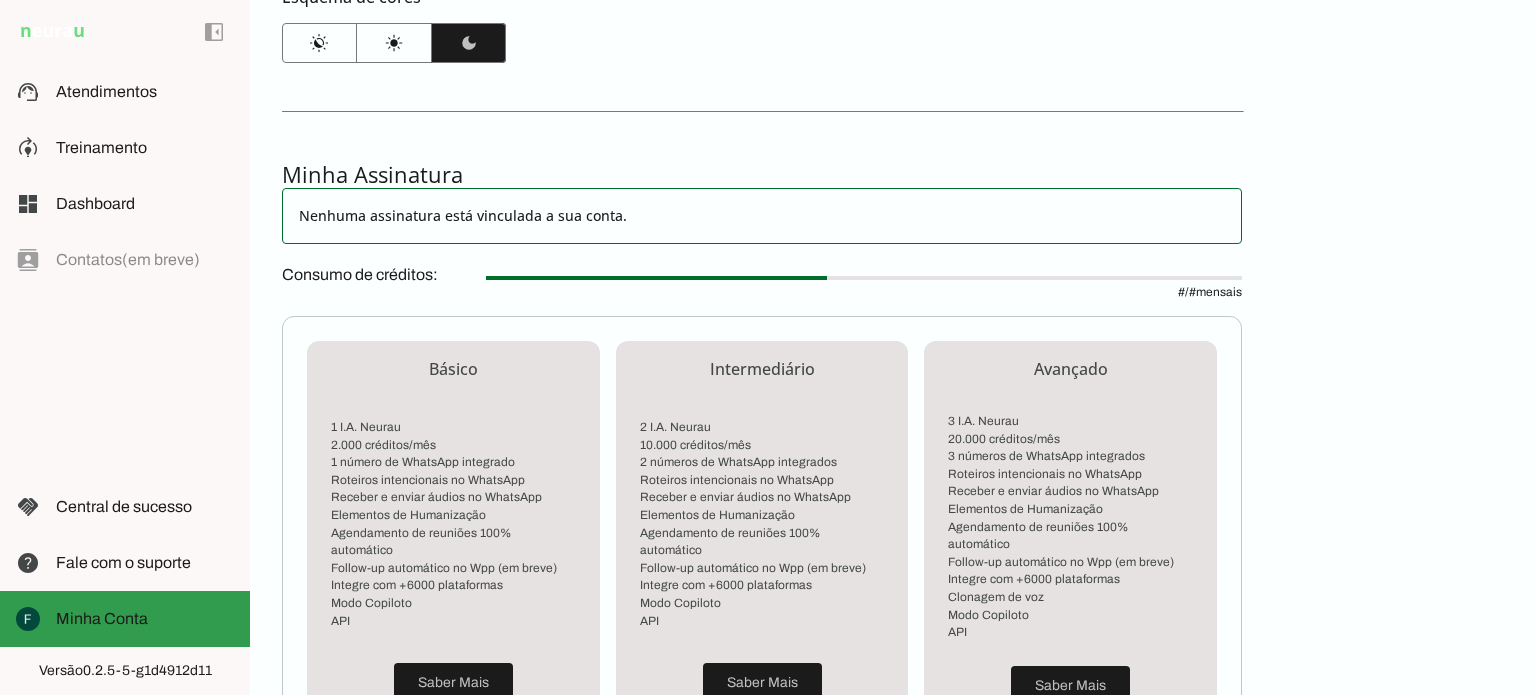 click 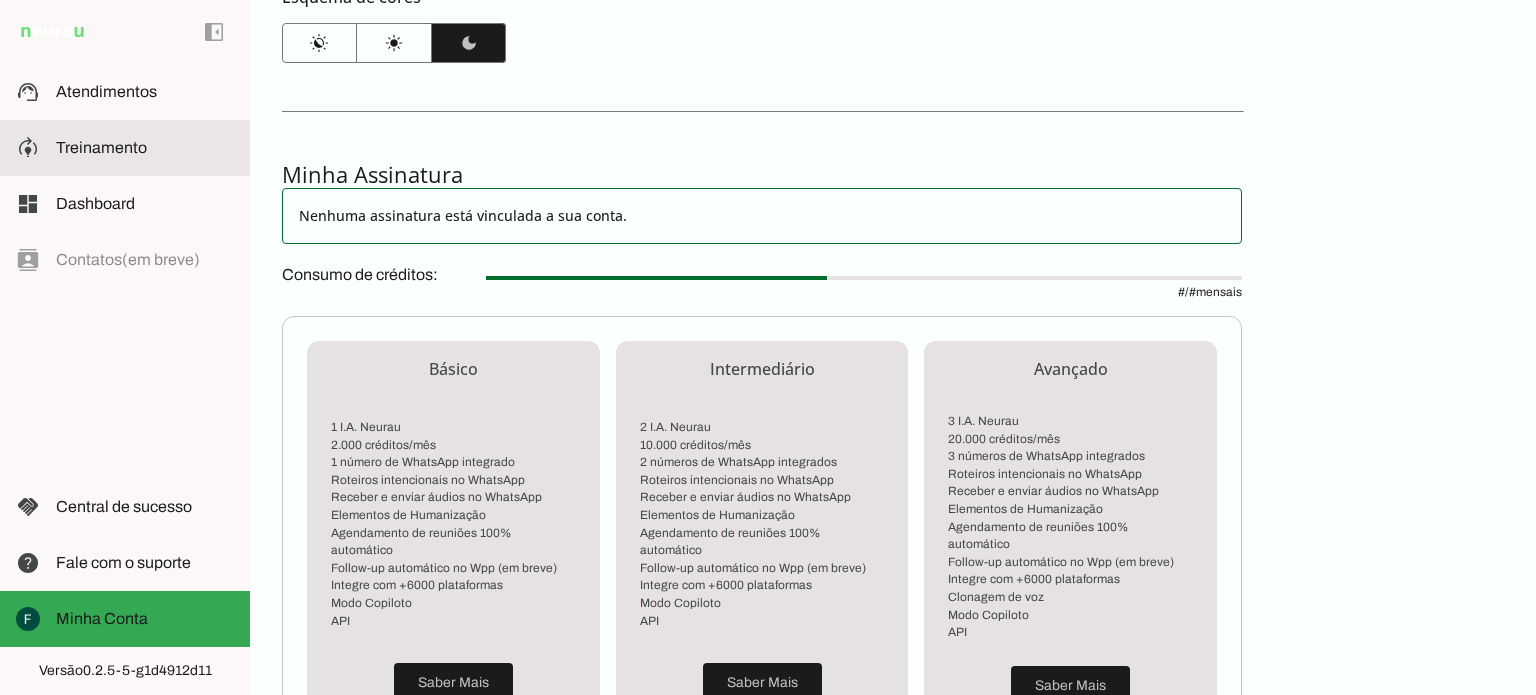 click on "Treinamento" 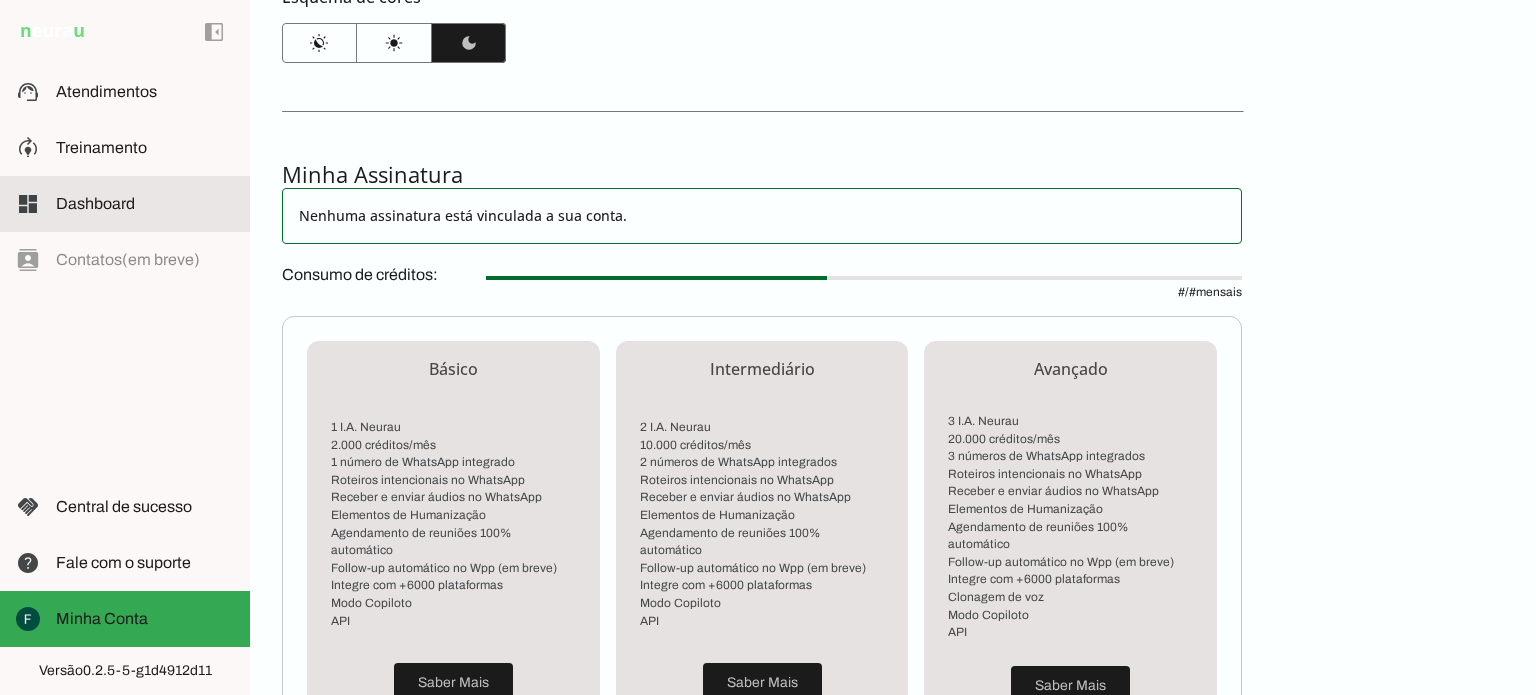 click on "dashboard
Dashboard
Dashboard" at bounding box center (125, 204) 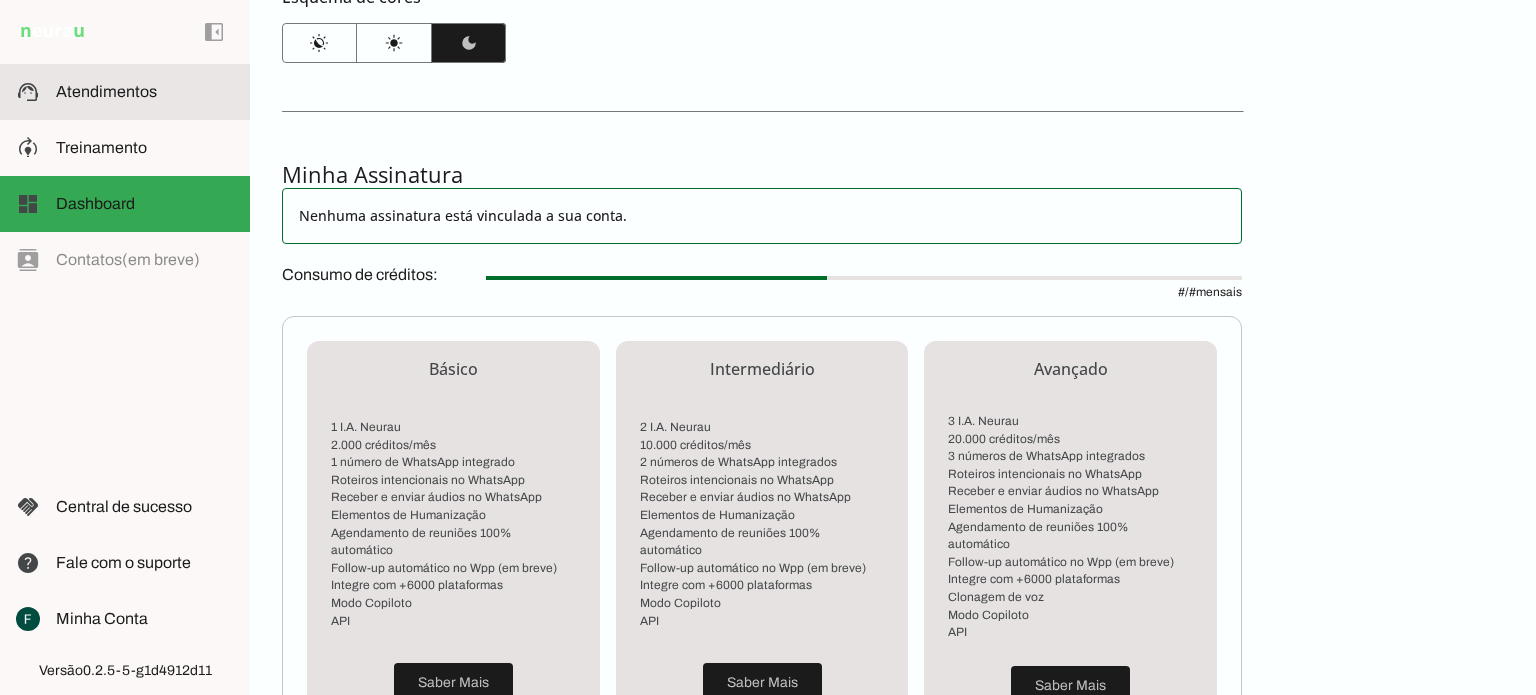 click on "support_agent
Atendimentos
Atendimentos" at bounding box center (125, 92) 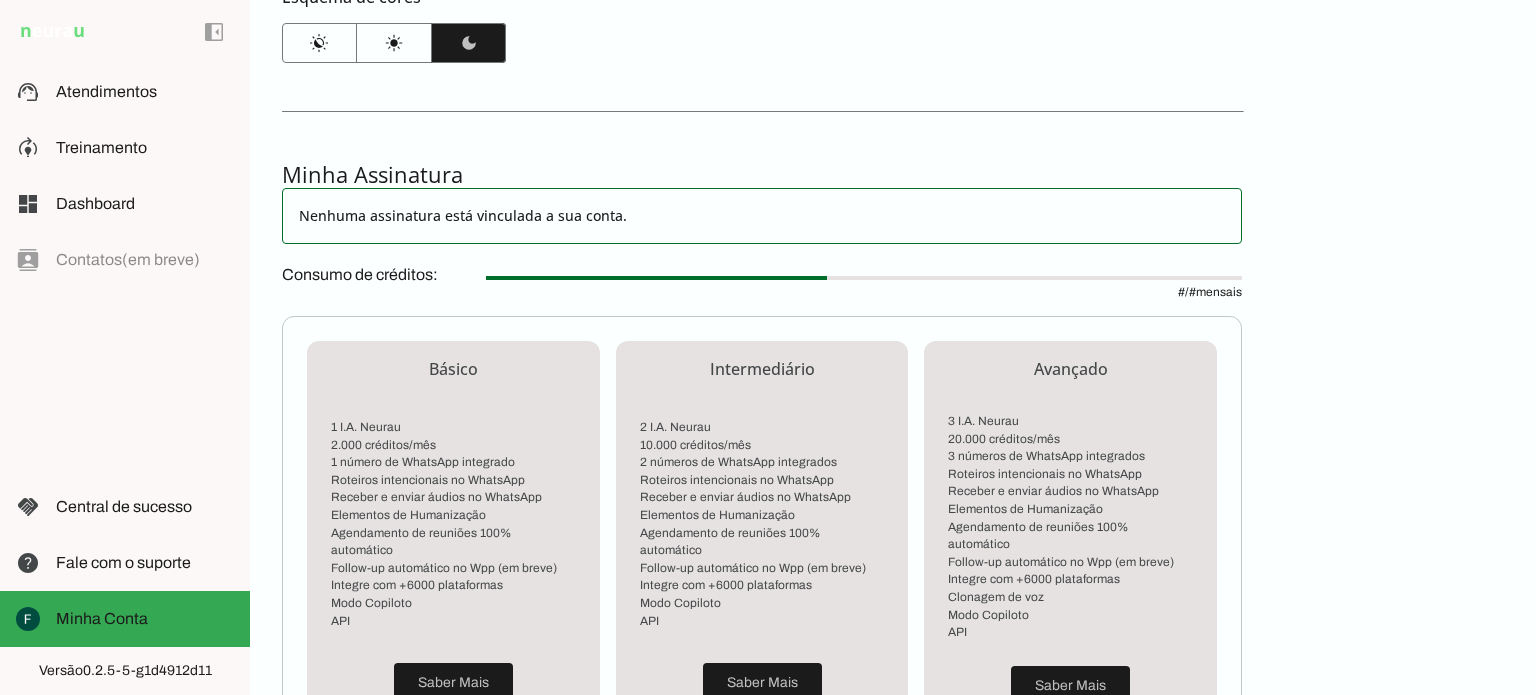 click 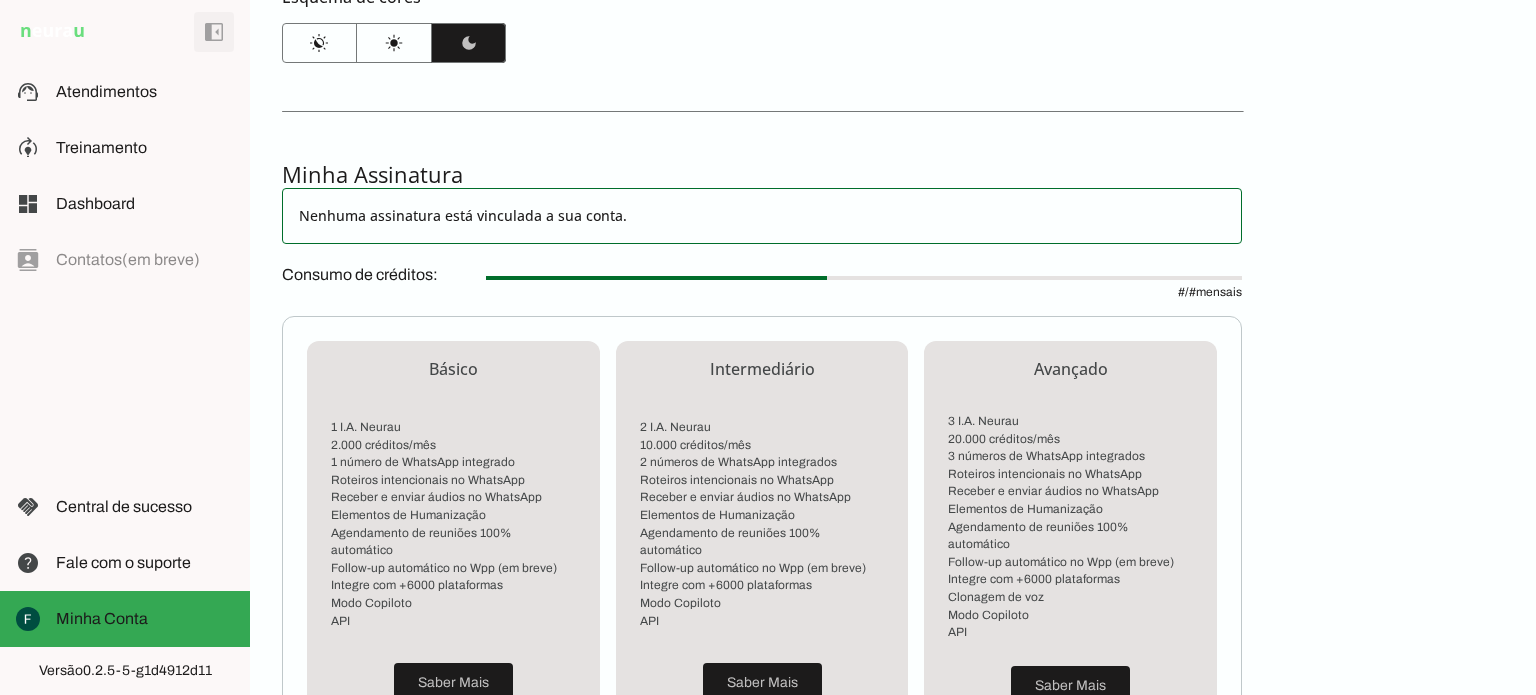 click at bounding box center (214, 32) 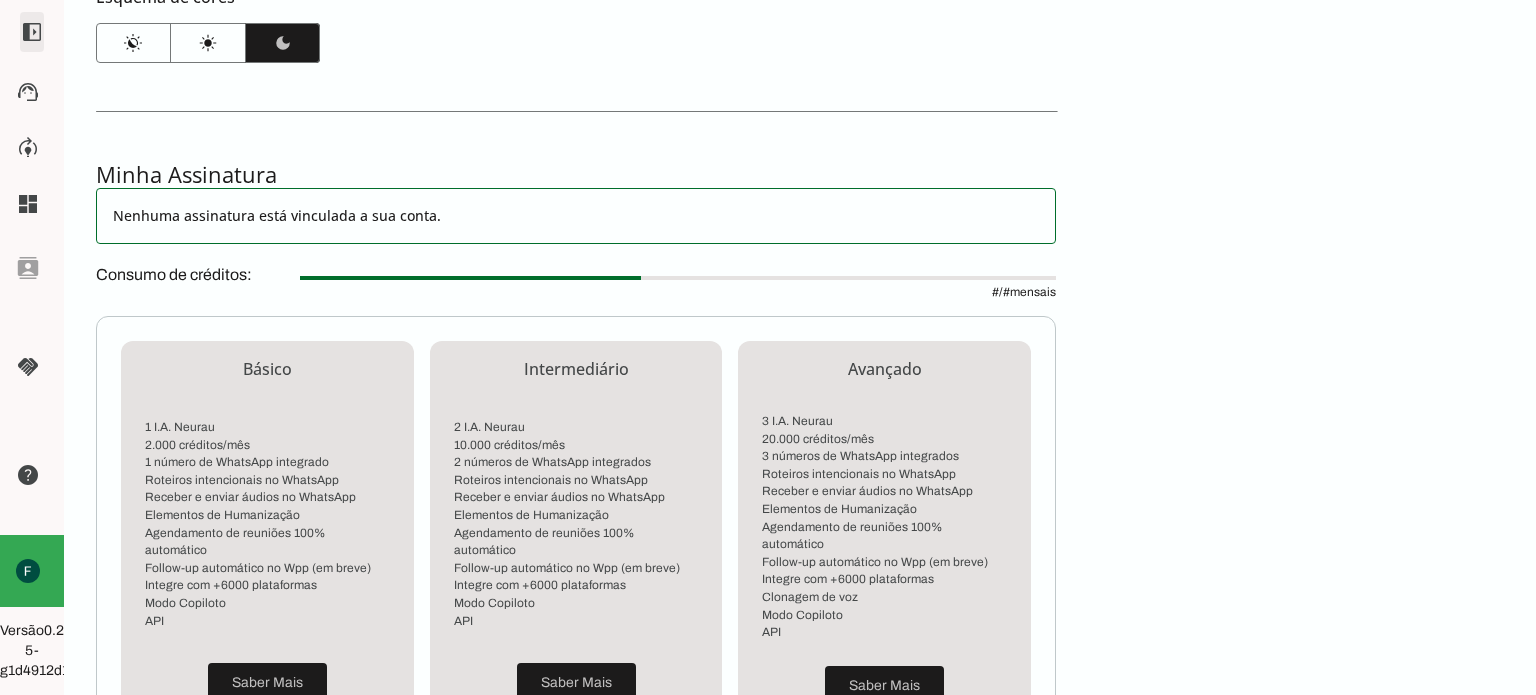 click at bounding box center [32, 32] 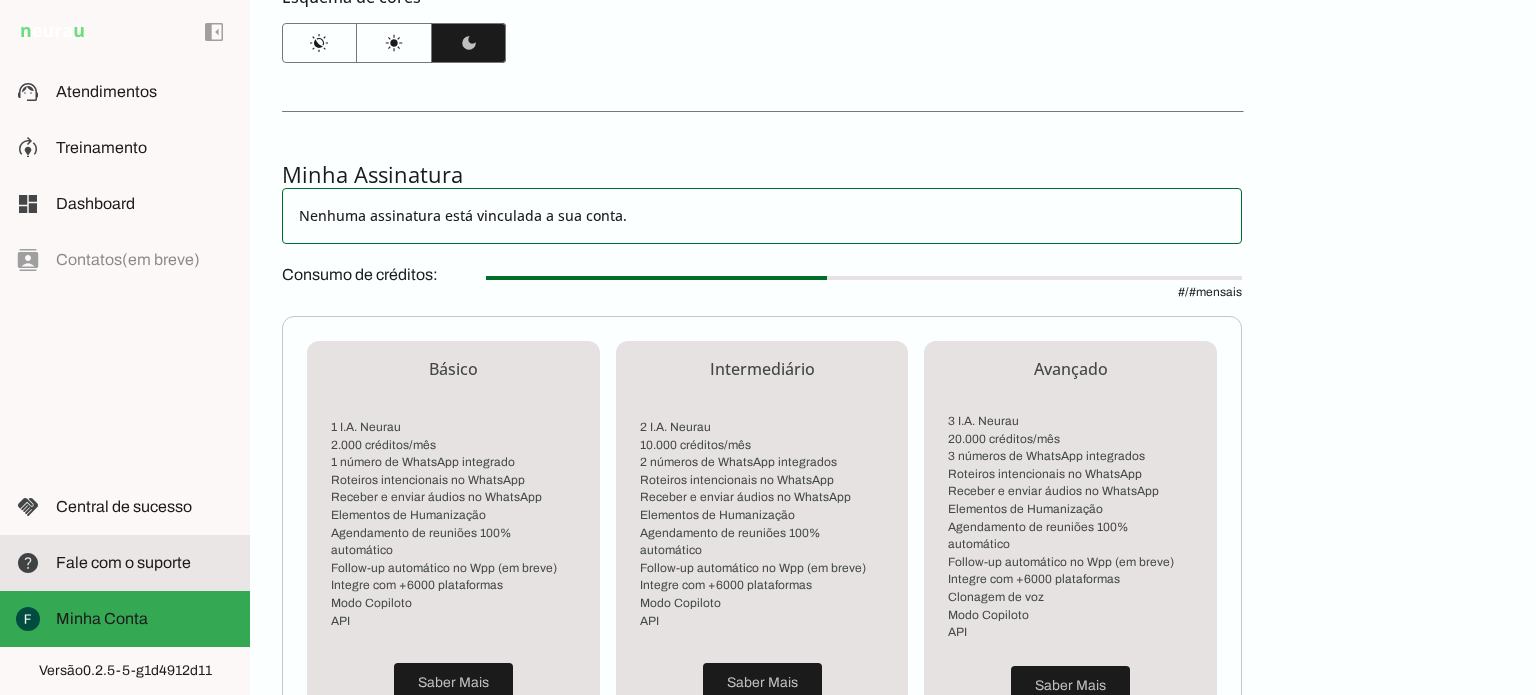 click on "Fale com o suporte" 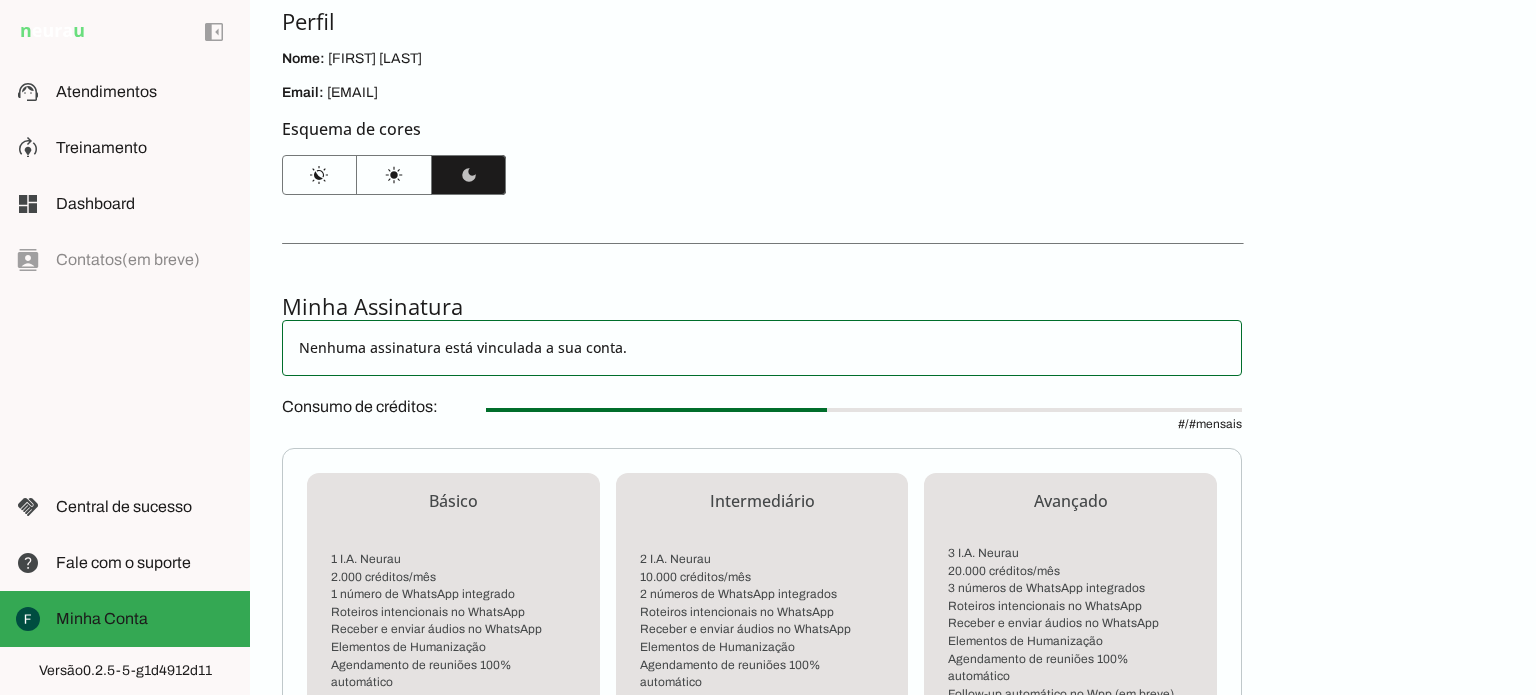 scroll, scrollTop: 0, scrollLeft: 0, axis: both 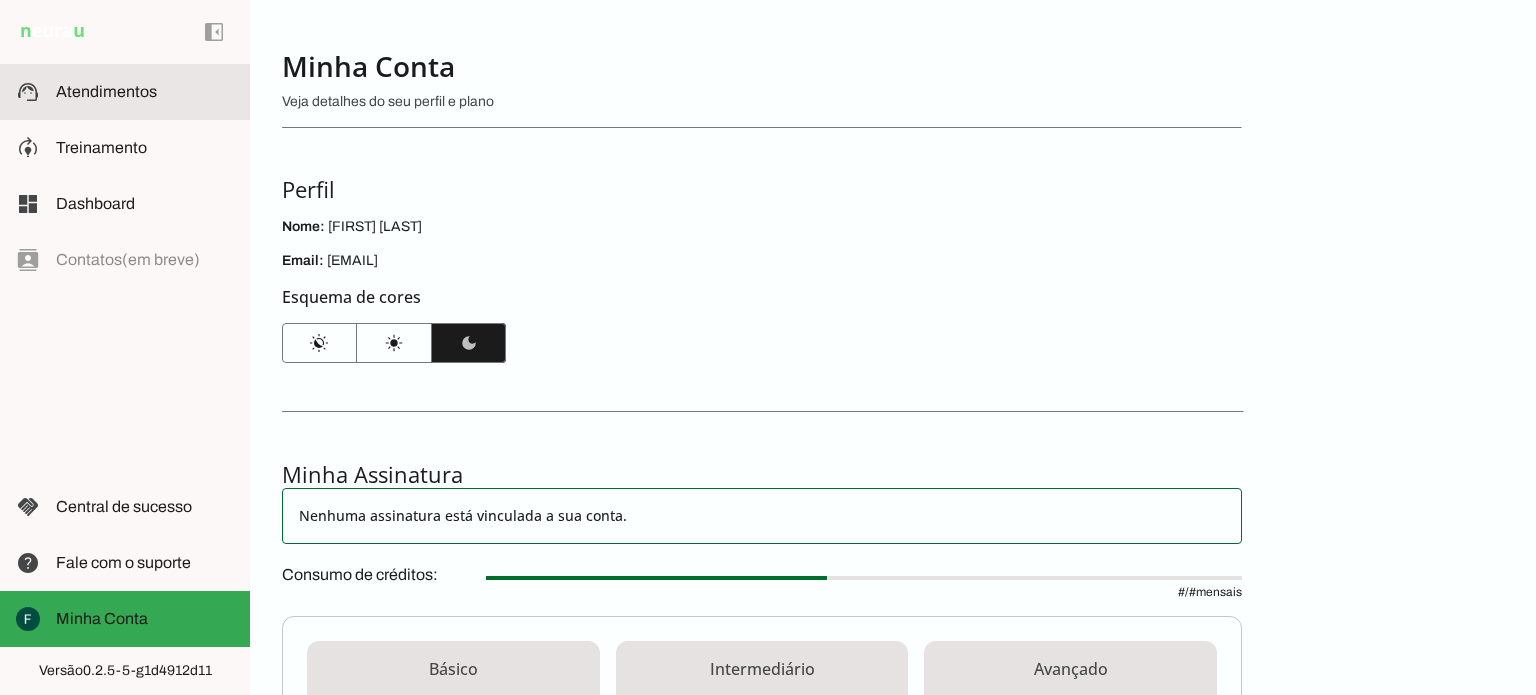 click at bounding box center (145, 92) 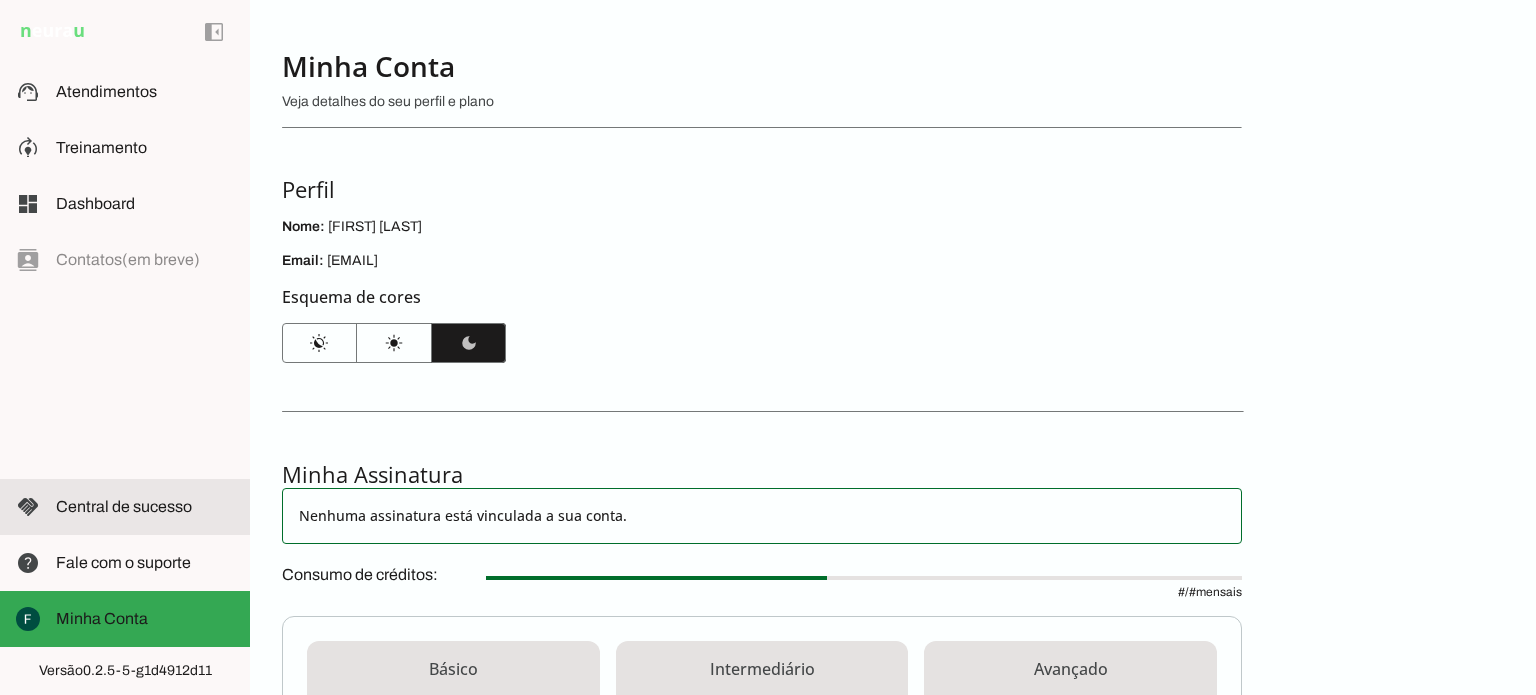 click at bounding box center (145, 507) 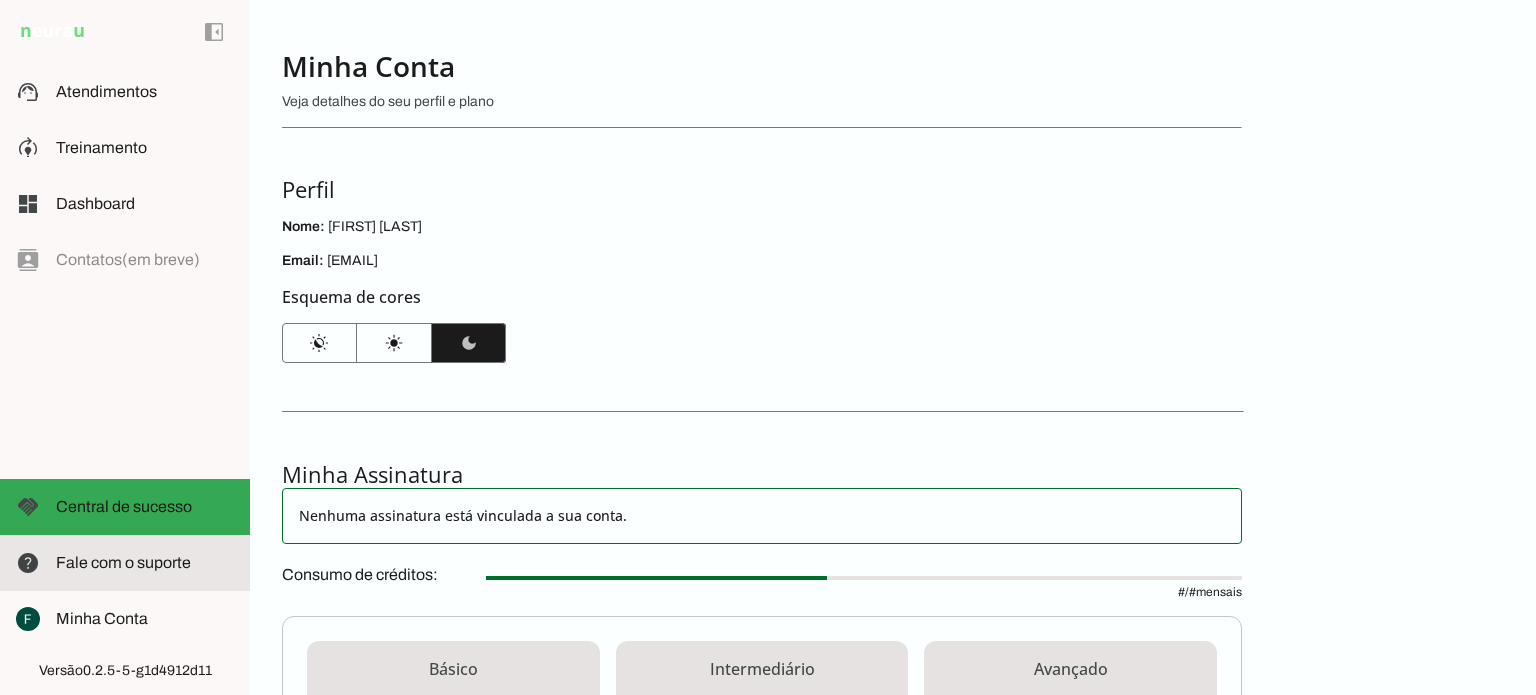 click on "Fale com o suporte" 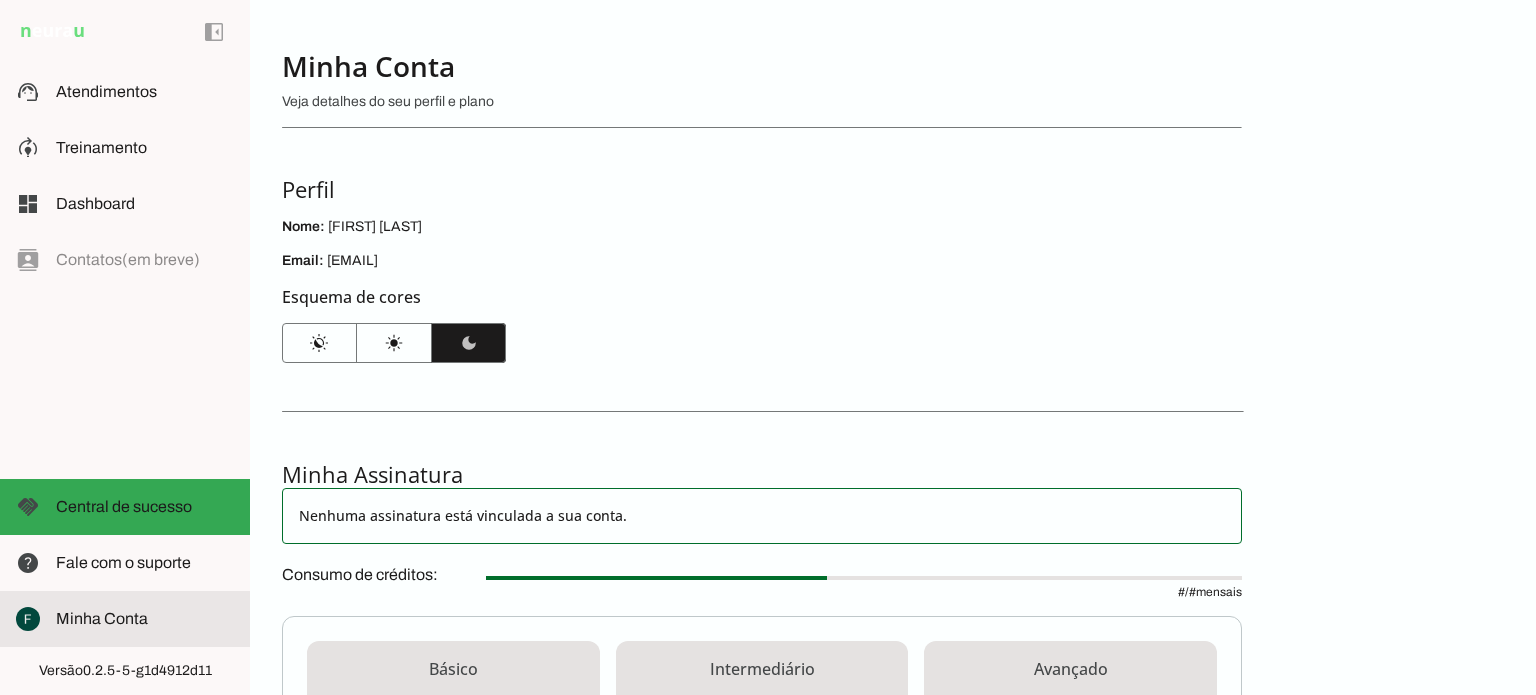 click 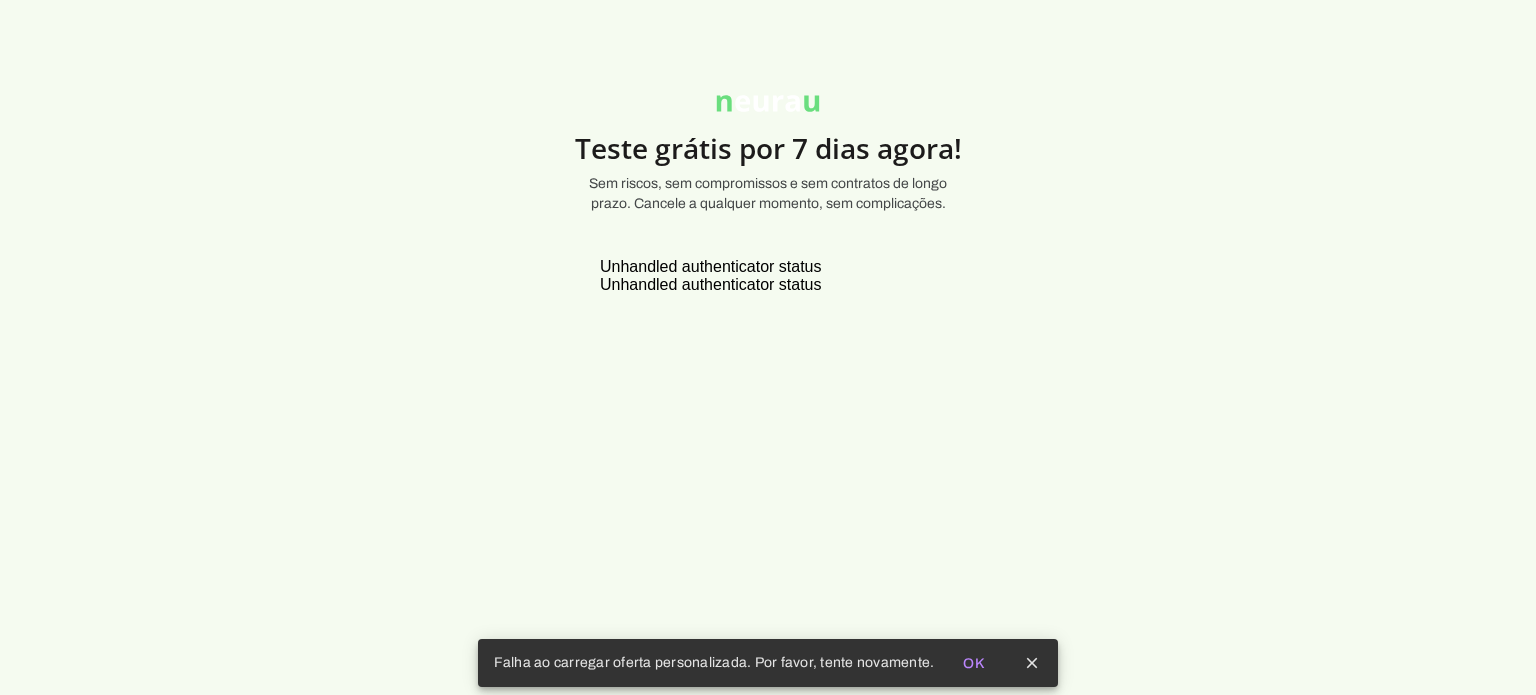 scroll, scrollTop: 0, scrollLeft: 0, axis: both 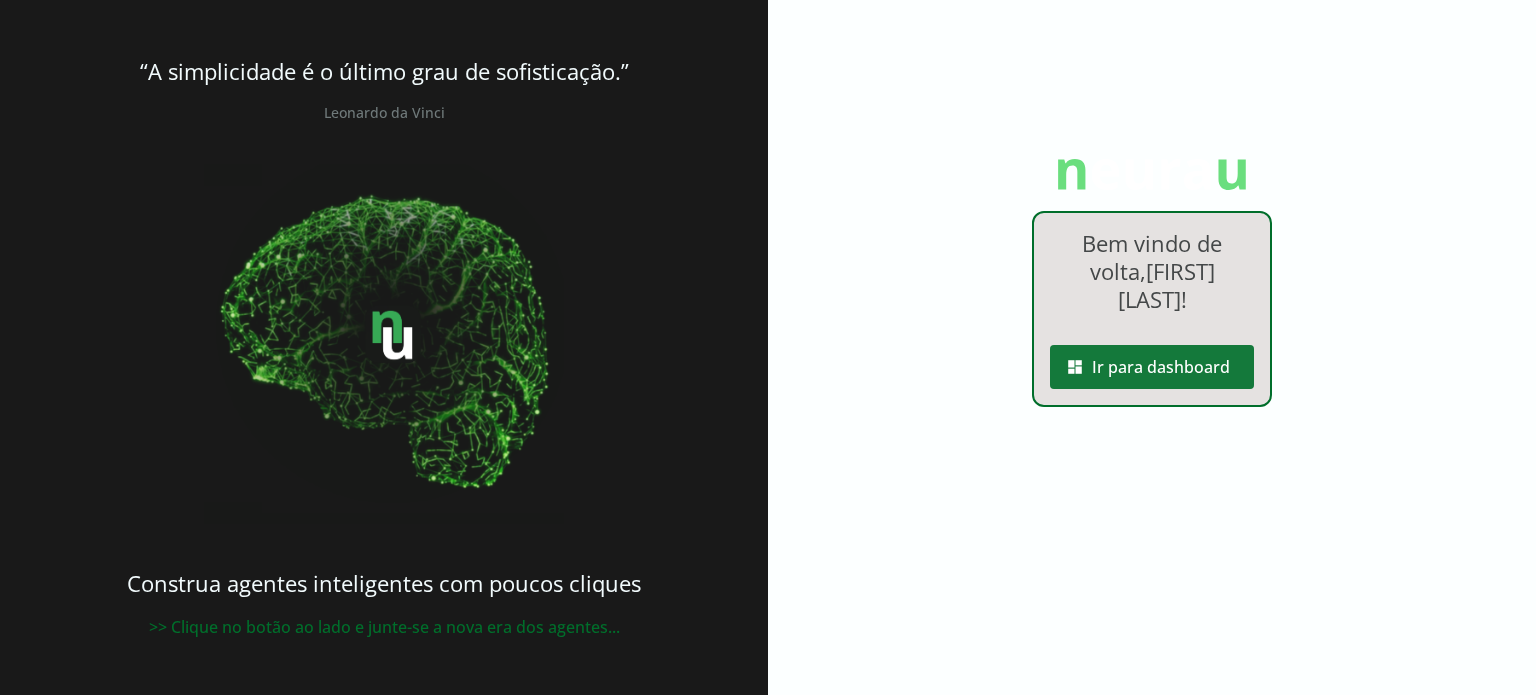 click at bounding box center [1152, 367] 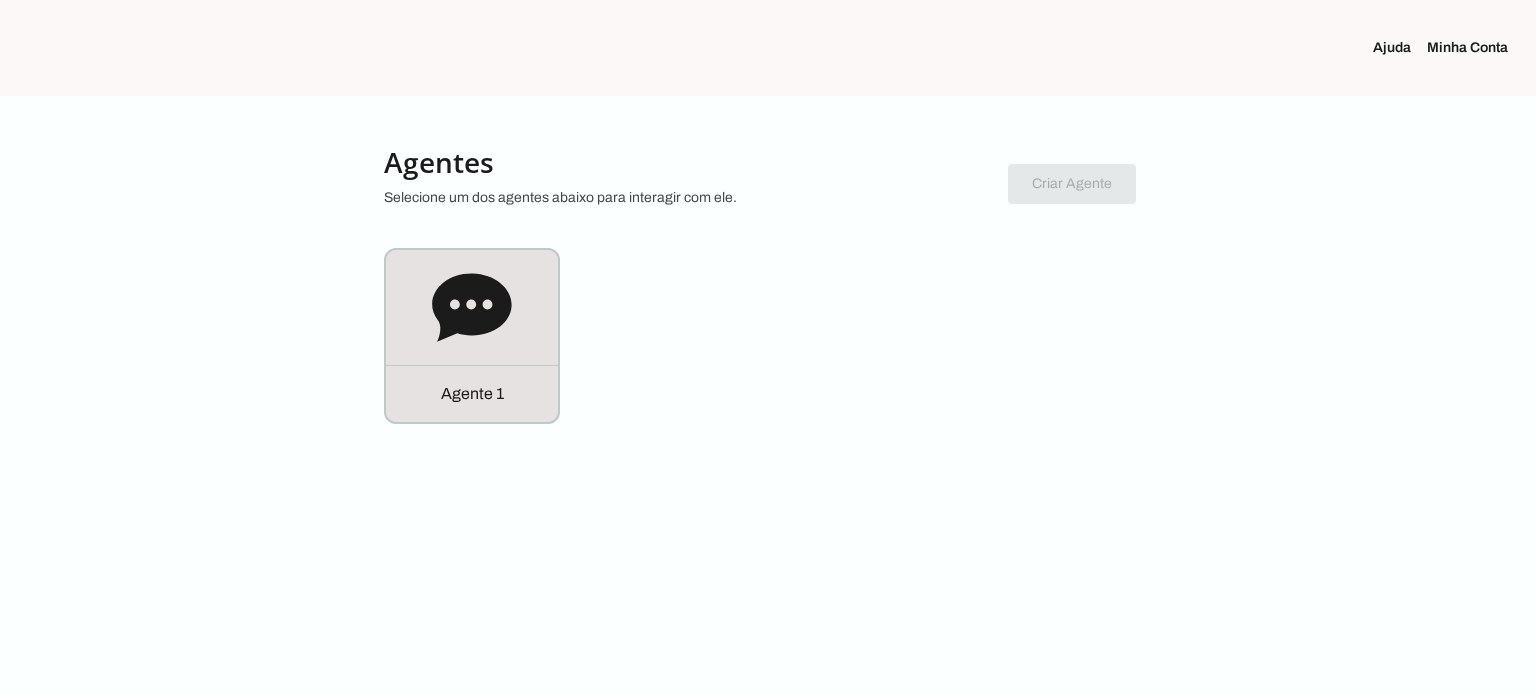 click on "Minha Conta" 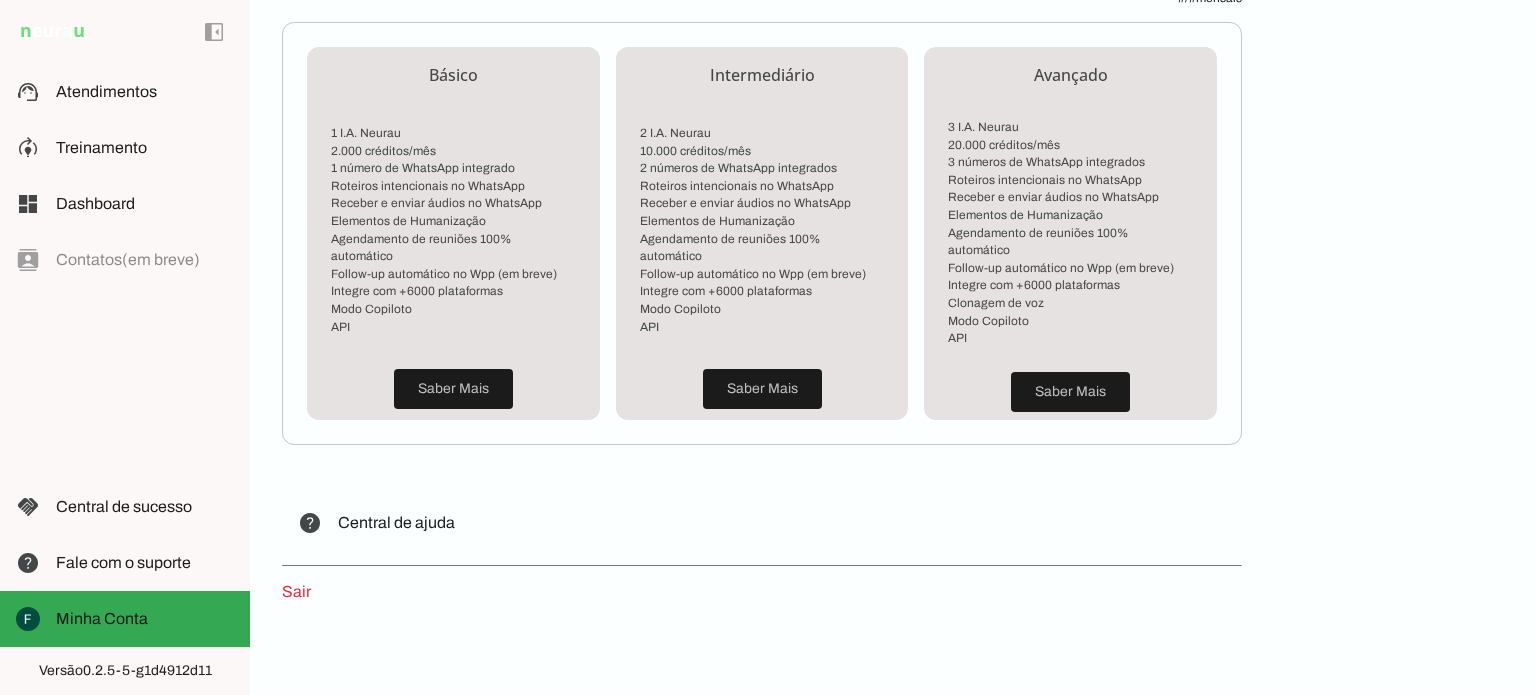 scroll, scrollTop: 596, scrollLeft: 0, axis: vertical 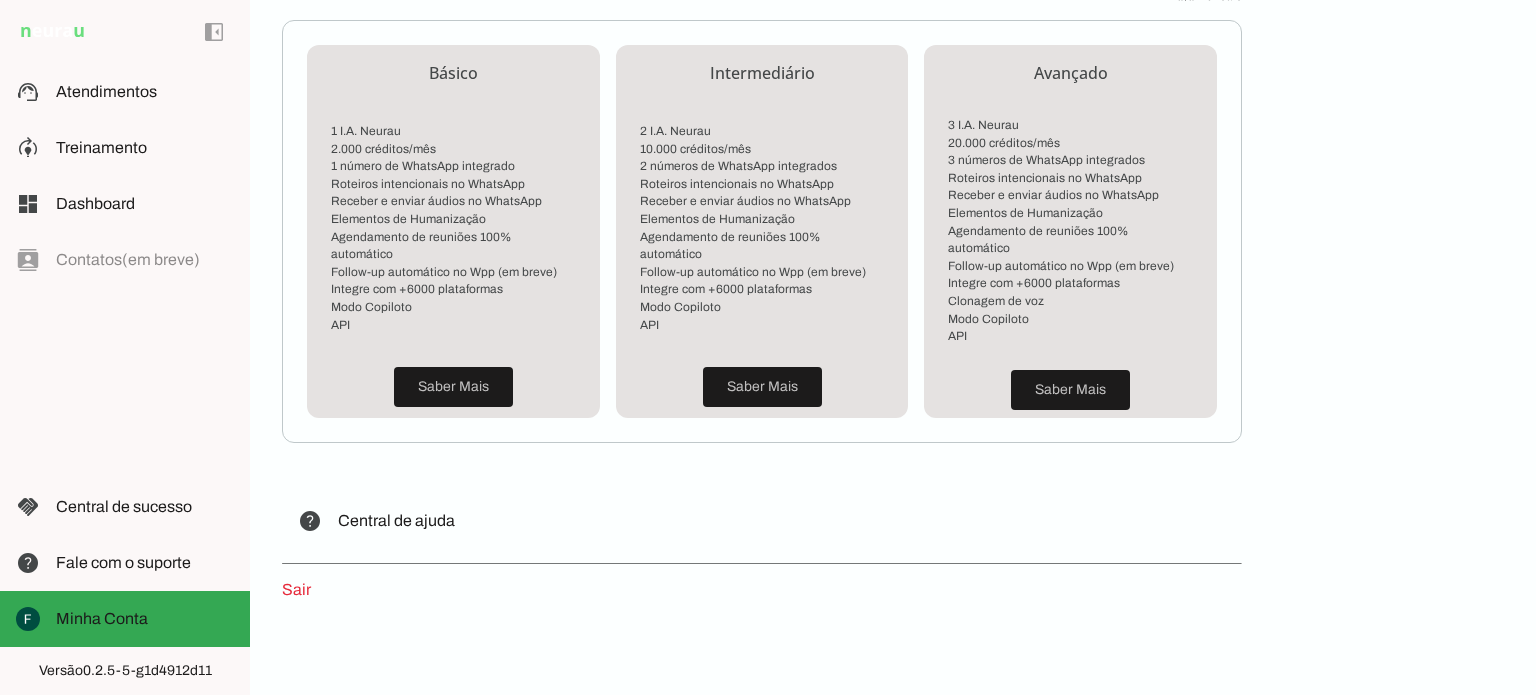 click on "Sair" at bounding box center (296, 589) 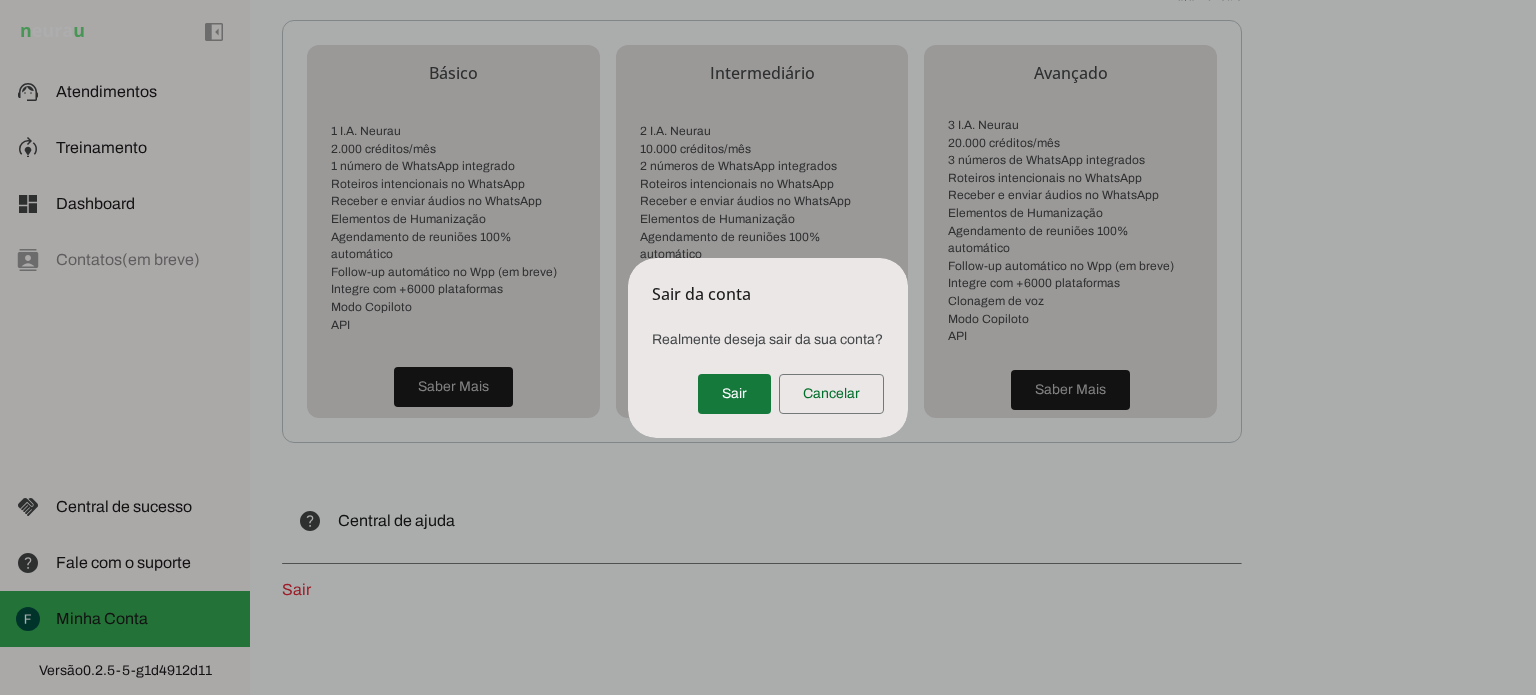 click at bounding box center [734, 394] 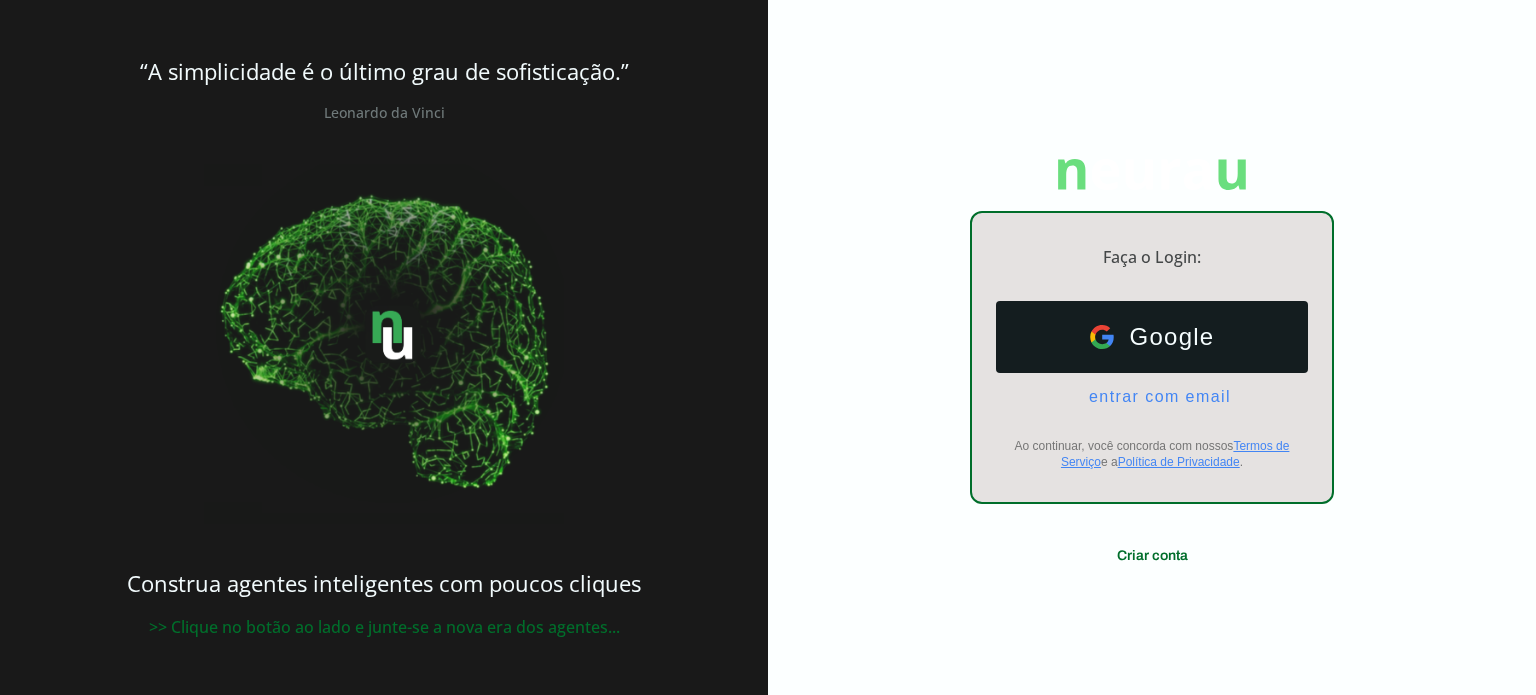 scroll, scrollTop: 0, scrollLeft: 0, axis: both 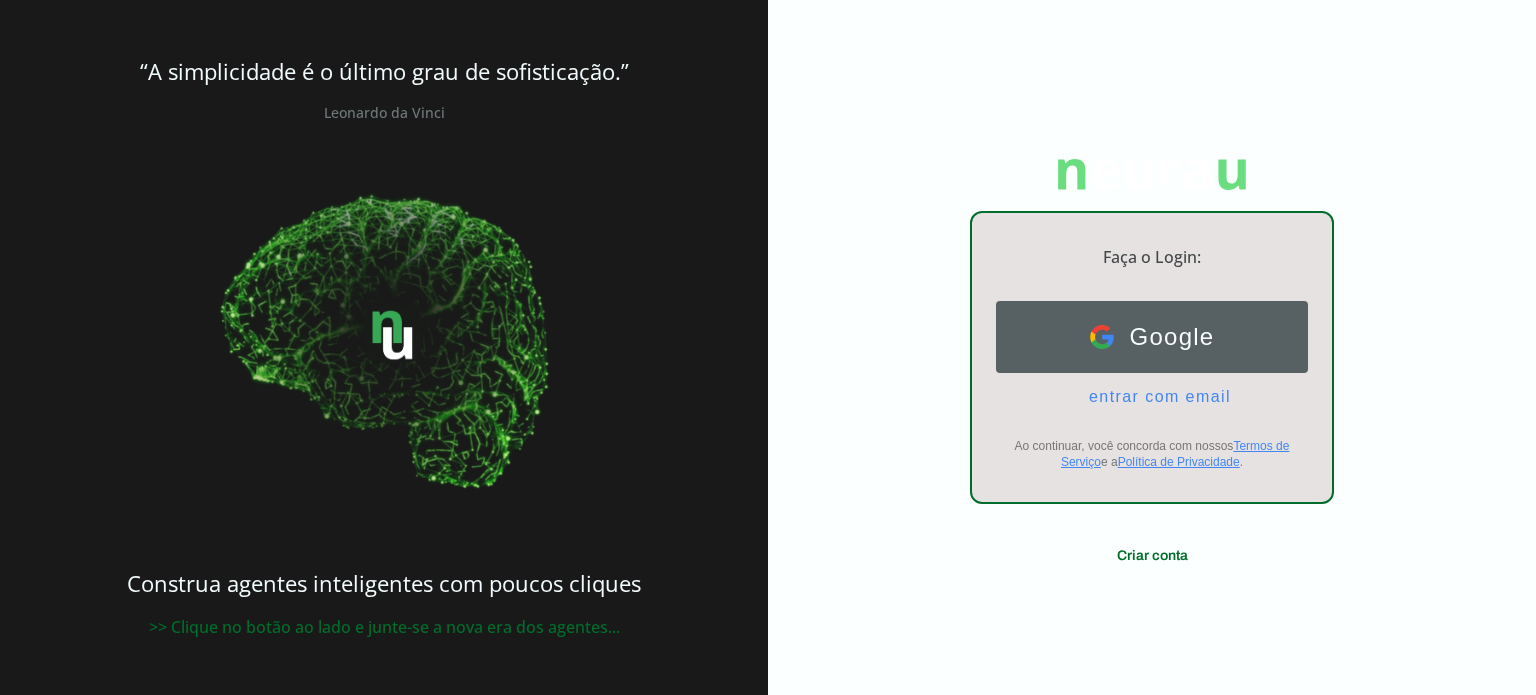 click on "Google" at bounding box center (1164, 337) 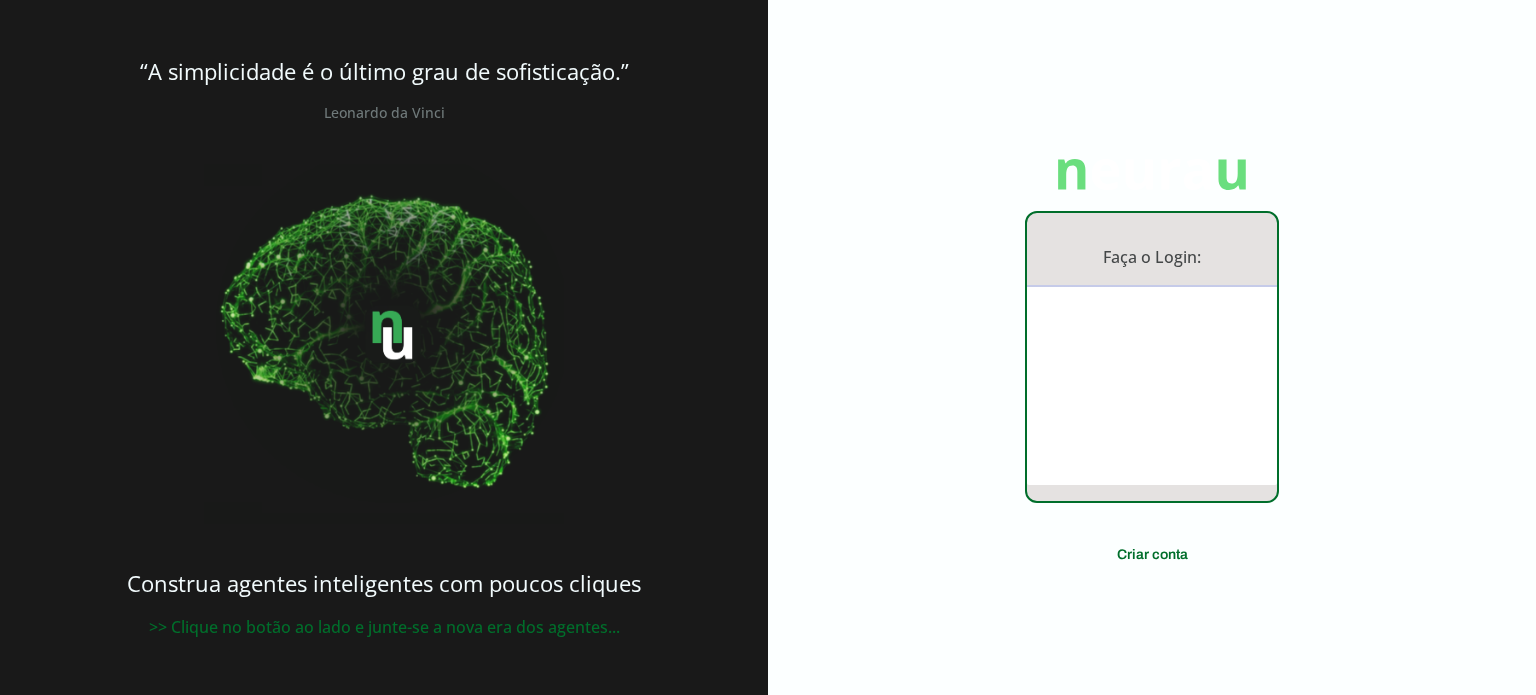 scroll, scrollTop: 0, scrollLeft: 0, axis: both 